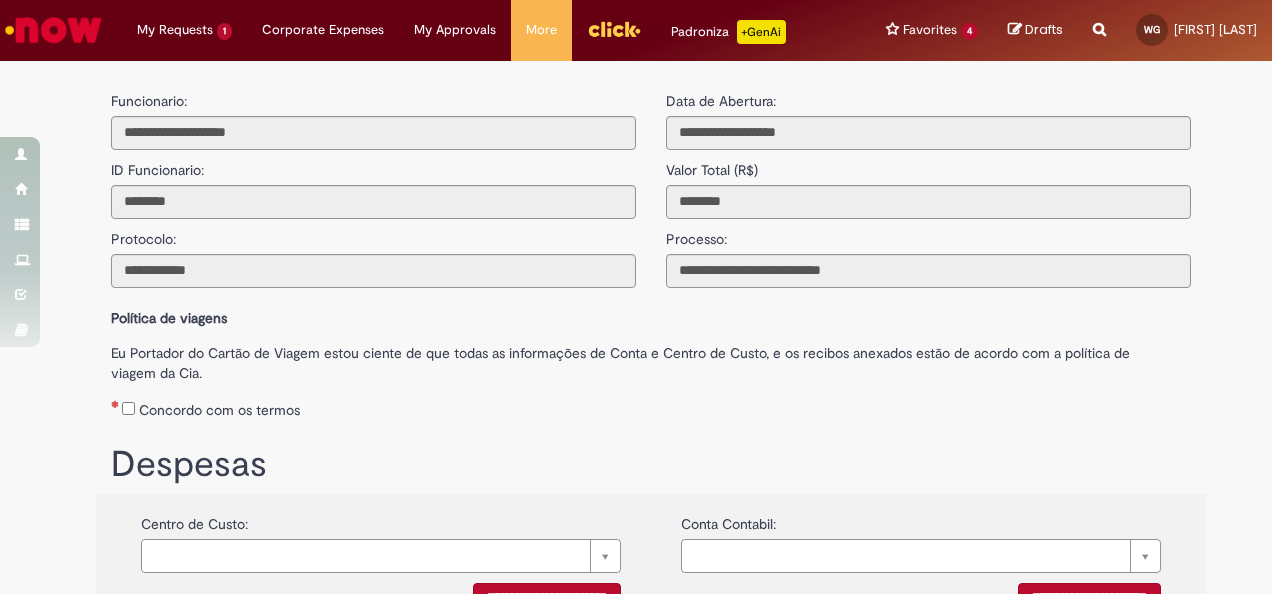 scroll, scrollTop: 0, scrollLeft: 0, axis: both 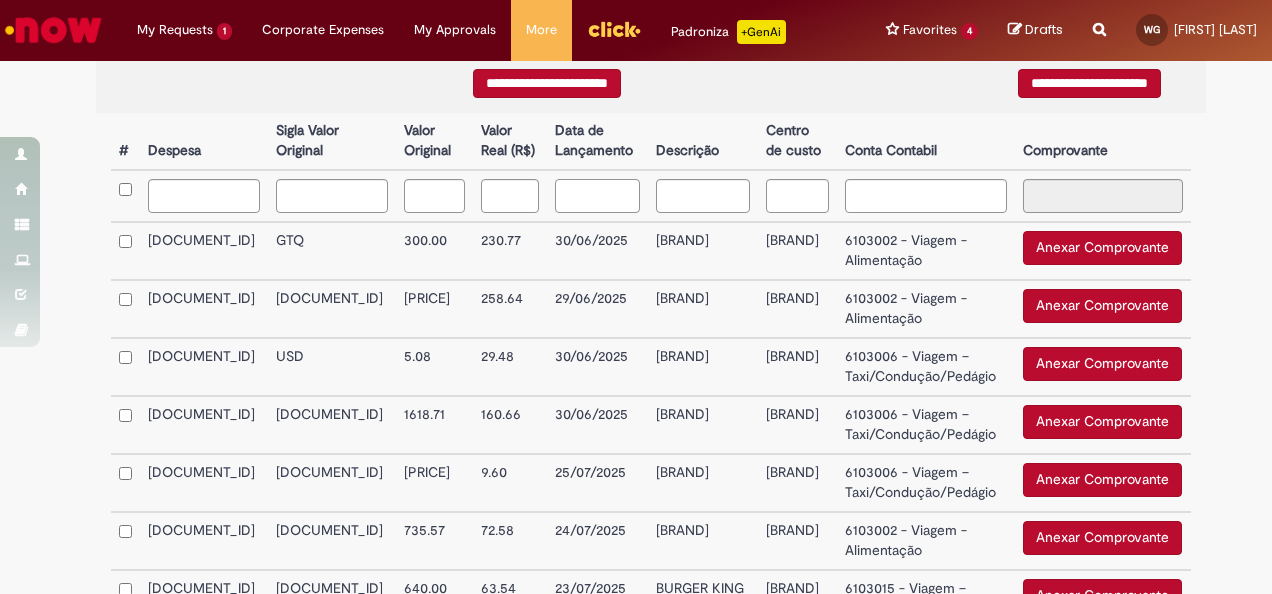 click at bounding box center (598, 196) 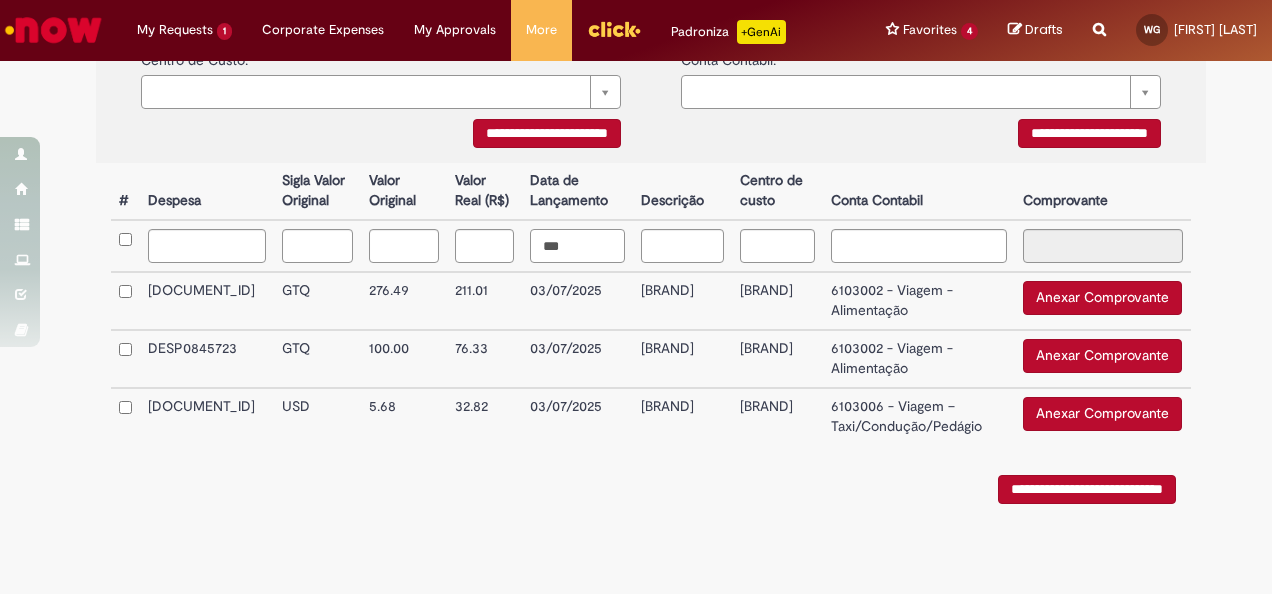 scroll, scrollTop: 490, scrollLeft: 0, axis: vertical 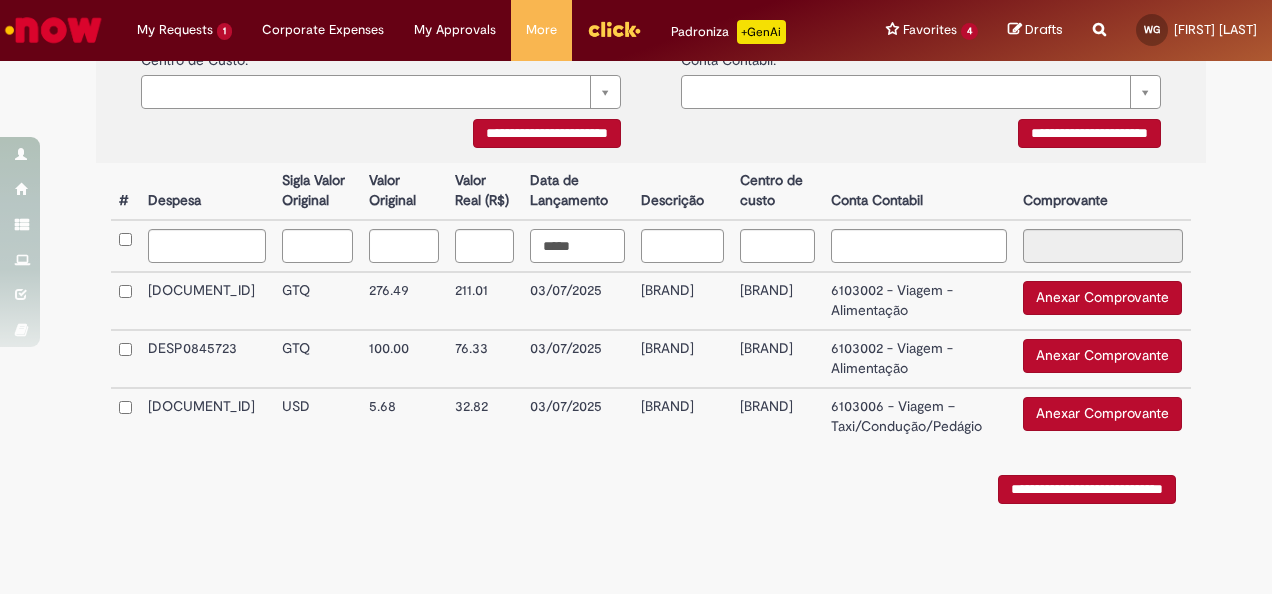 type on "*****" 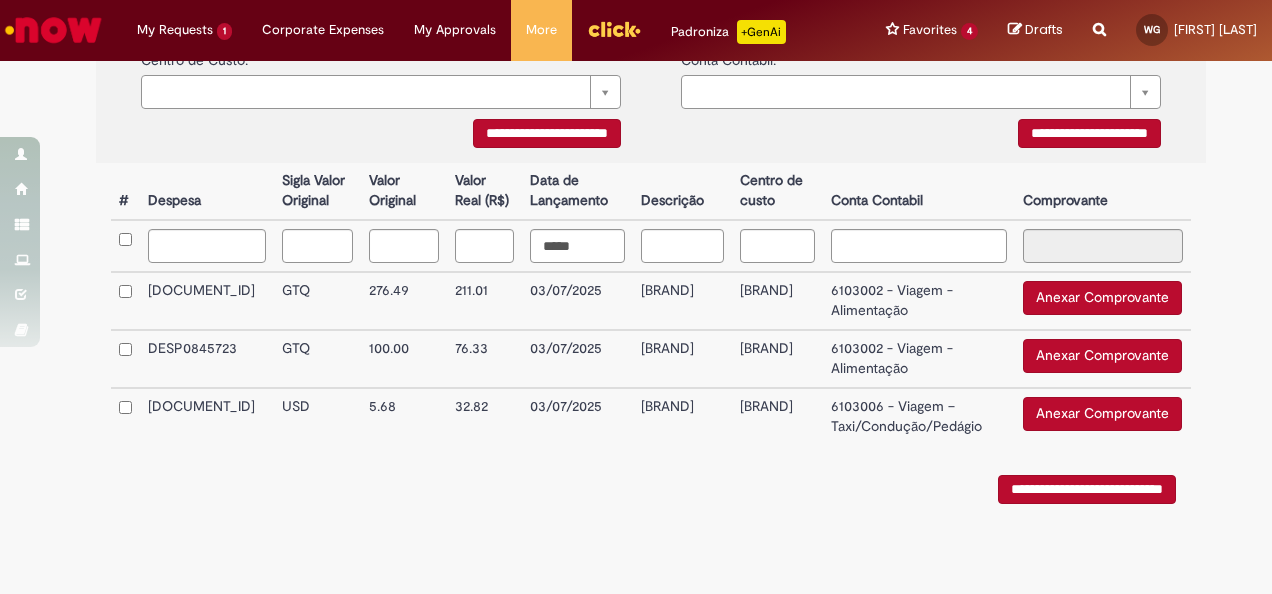 click on "Anexar Comprovante" at bounding box center [1102, 298] 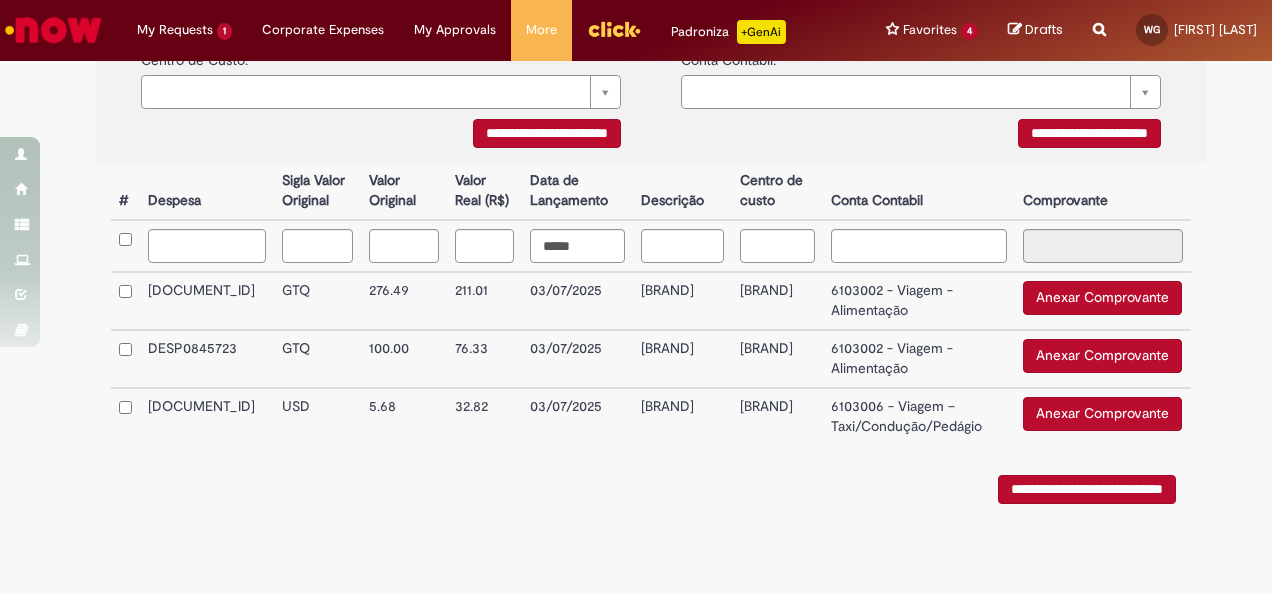 click on "Anexar Comprovante" at bounding box center (1102, 356) 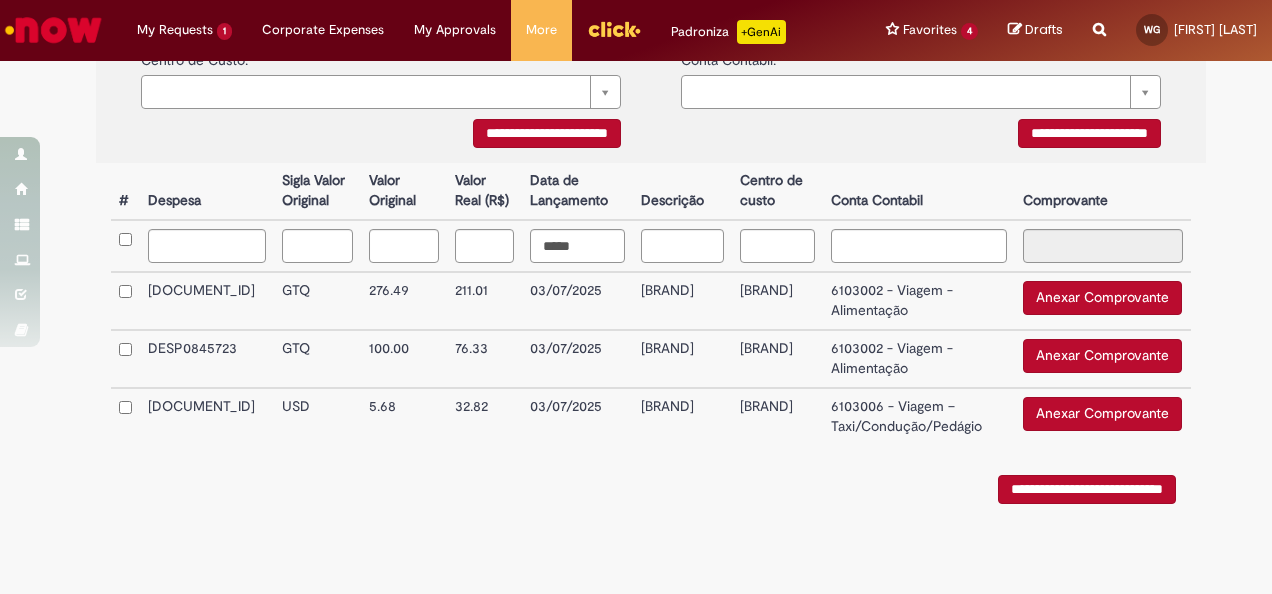 click on "Anexar Comprovante" at bounding box center [1102, 414] 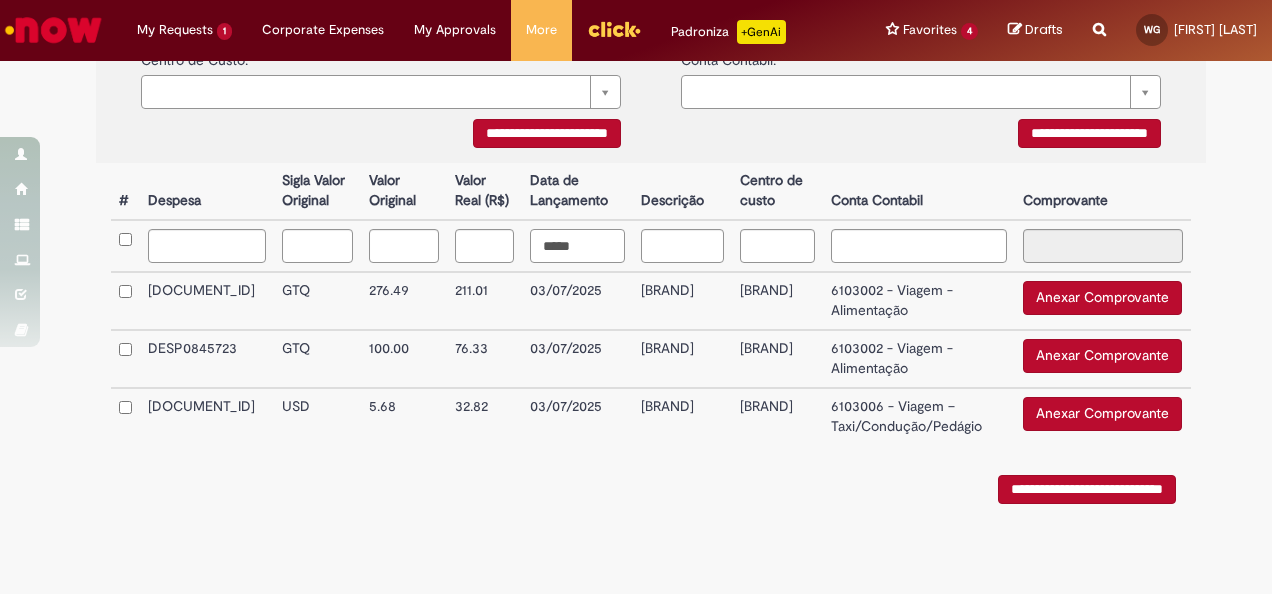 drag, startPoint x: 410, startPoint y: 218, endPoint x: 436, endPoint y: 223, distance: 26.476404 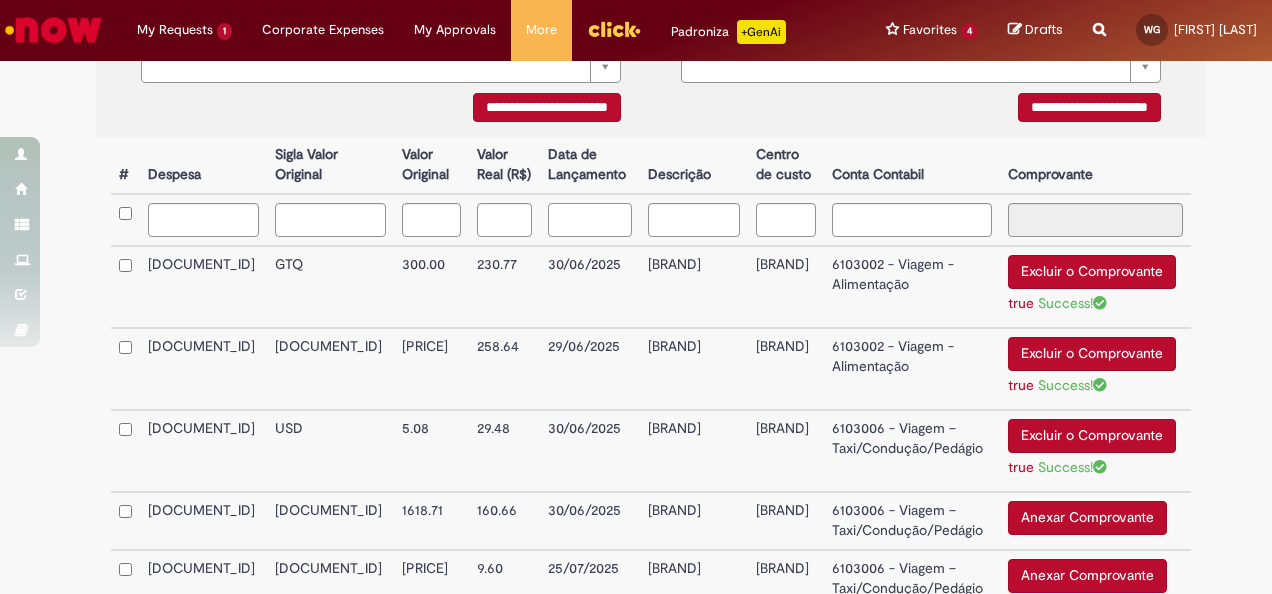 type 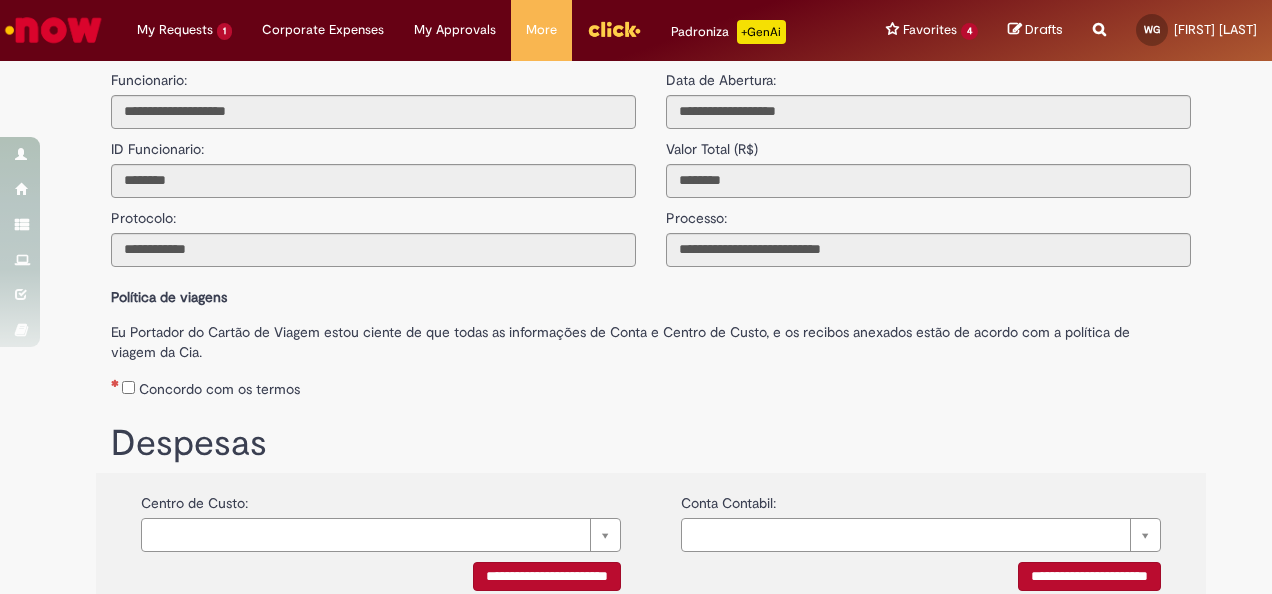 scroll, scrollTop: 0, scrollLeft: 0, axis: both 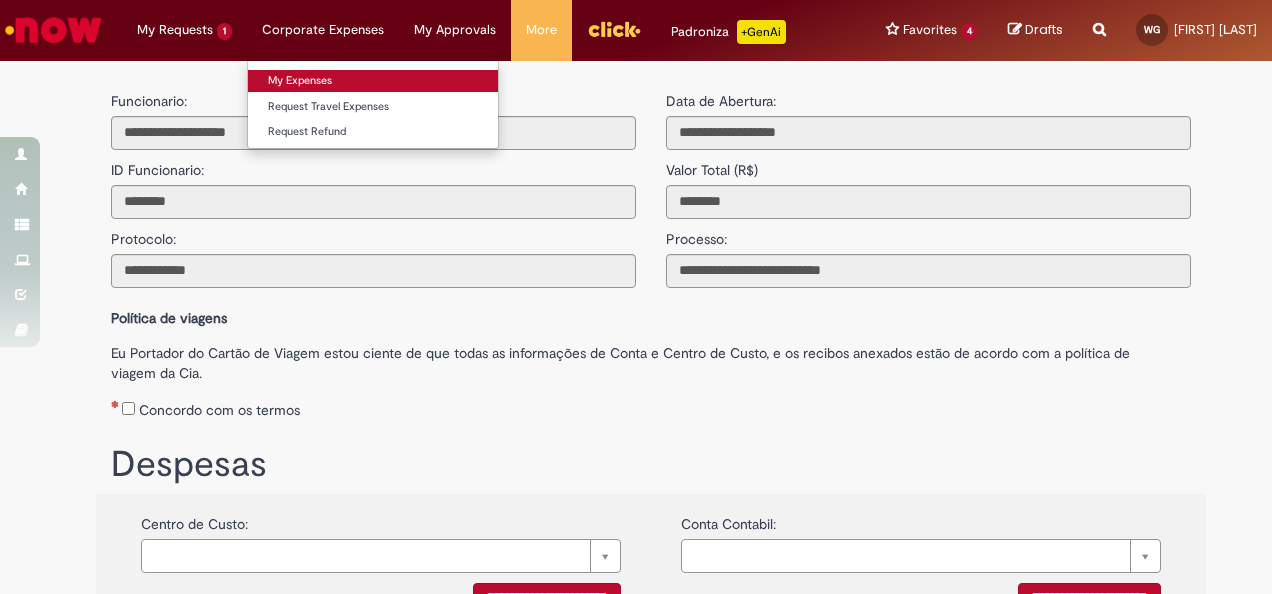 click on "My Expenses" at bounding box center (373, 81) 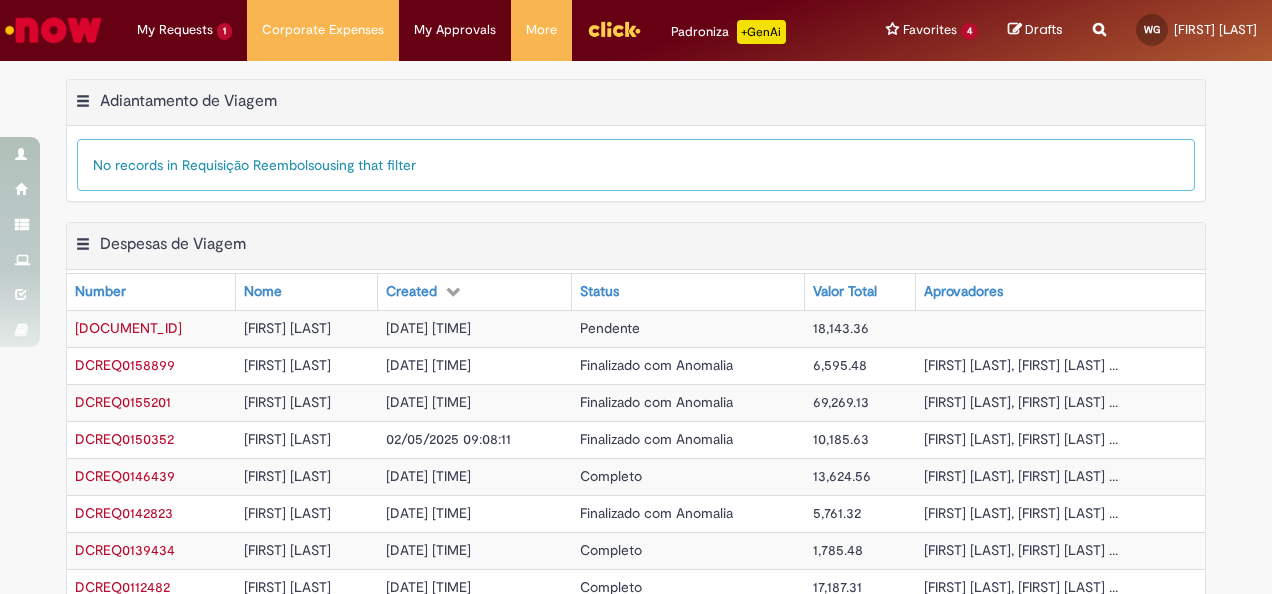 scroll, scrollTop: 673, scrollLeft: 0, axis: vertical 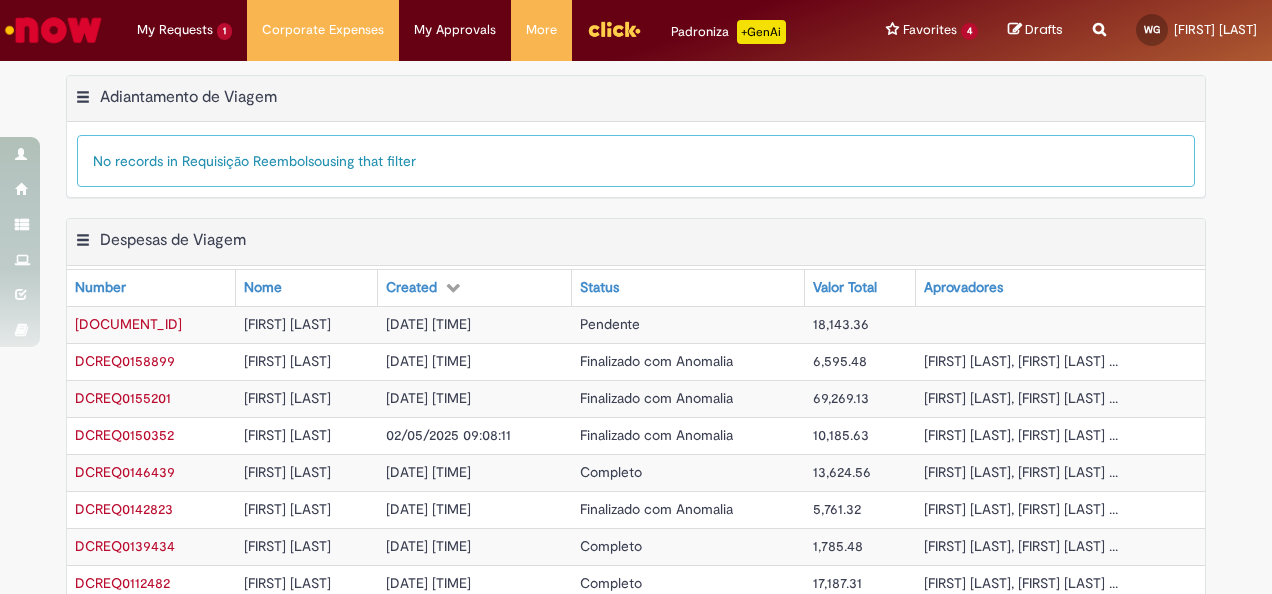 click on "[DOCUMENT_ID]" at bounding box center (128, 324) 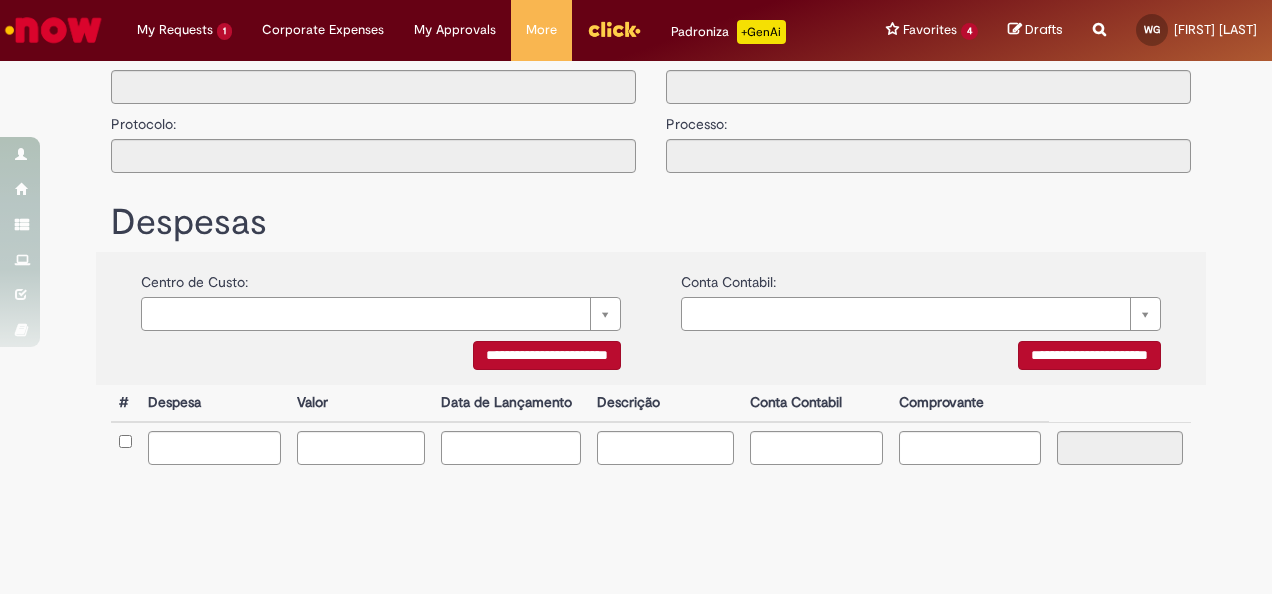 scroll, scrollTop: 0, scrollLeft: 0, axis: both 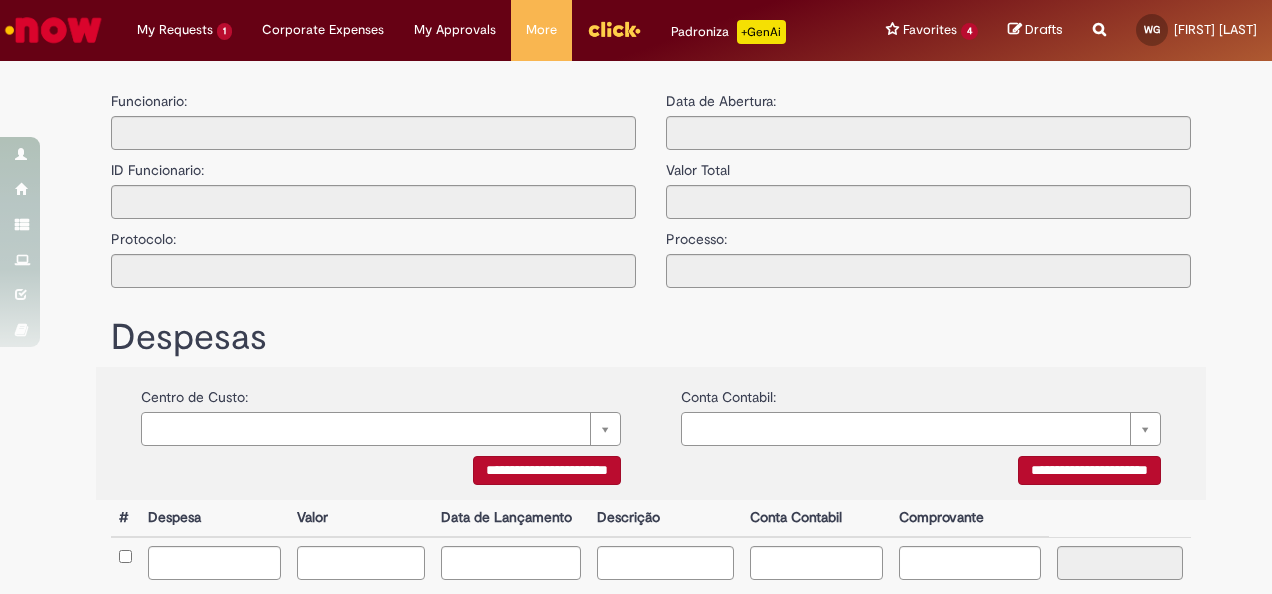 type on "**********" 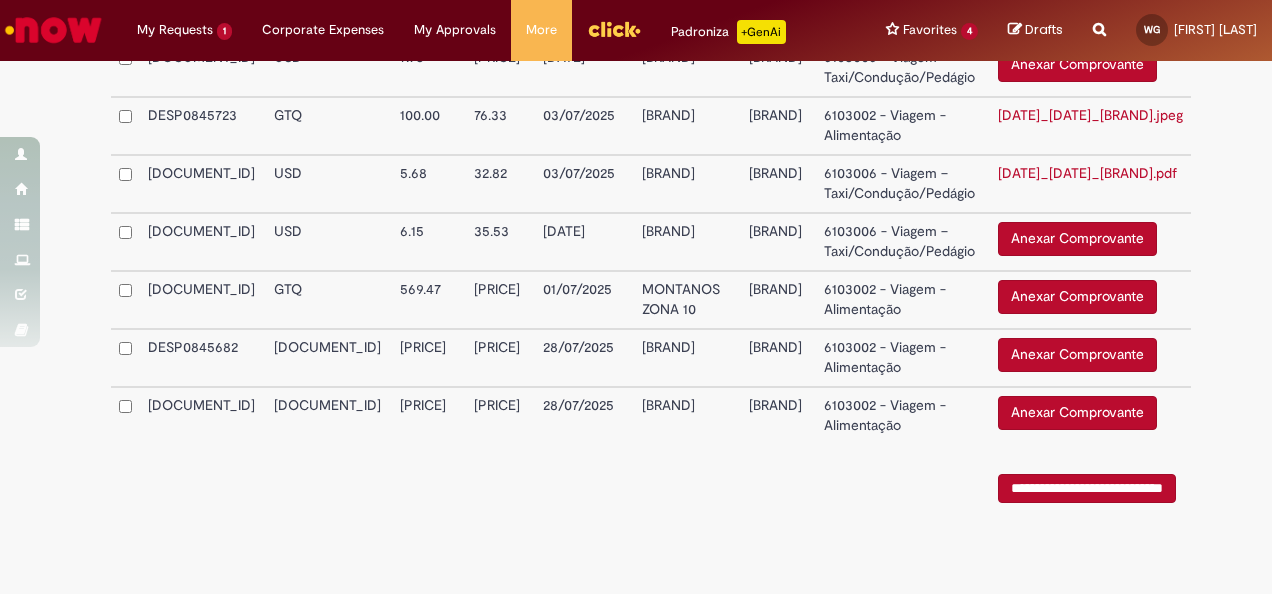 scroll, scrollTop: 4836, scrollLeft: 0, axis: vertical 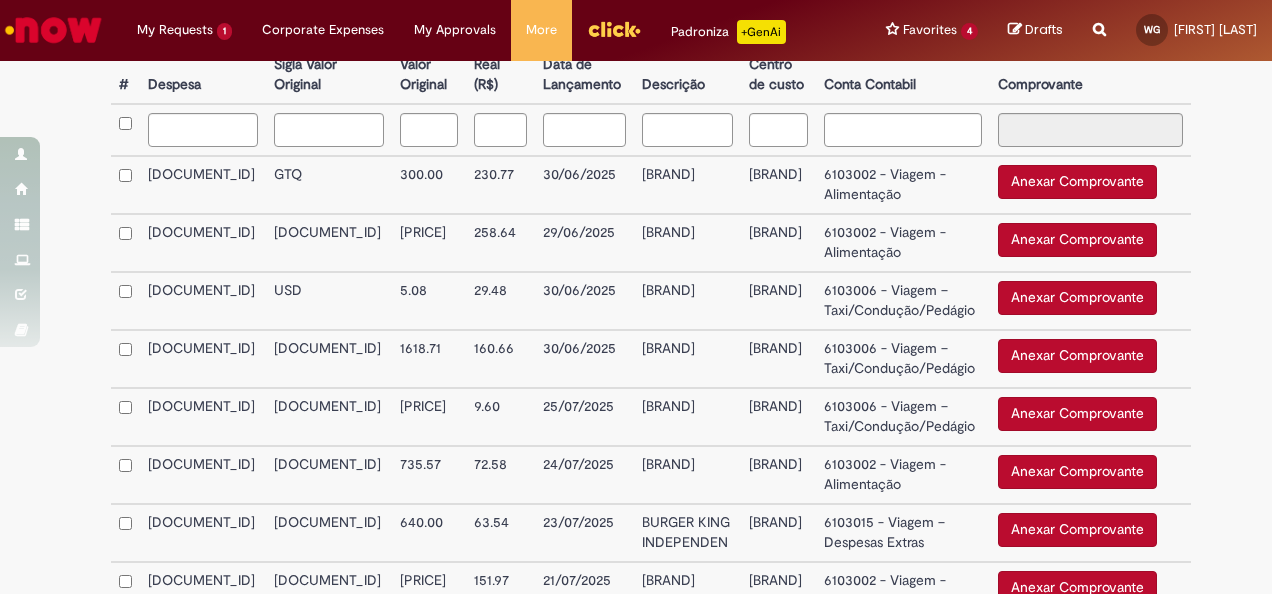 click on "Anexar Comprovante" at bounding box center [1077, 182] 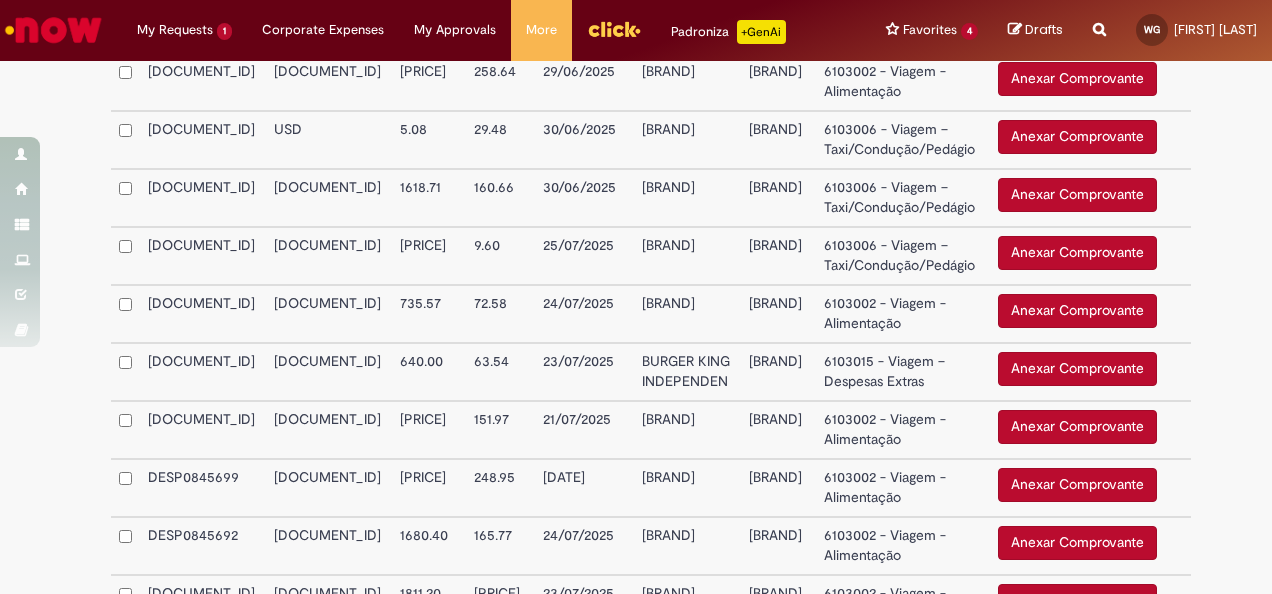 scroll, scrollTop: 746, scrollLeft: 0, axis: vertical 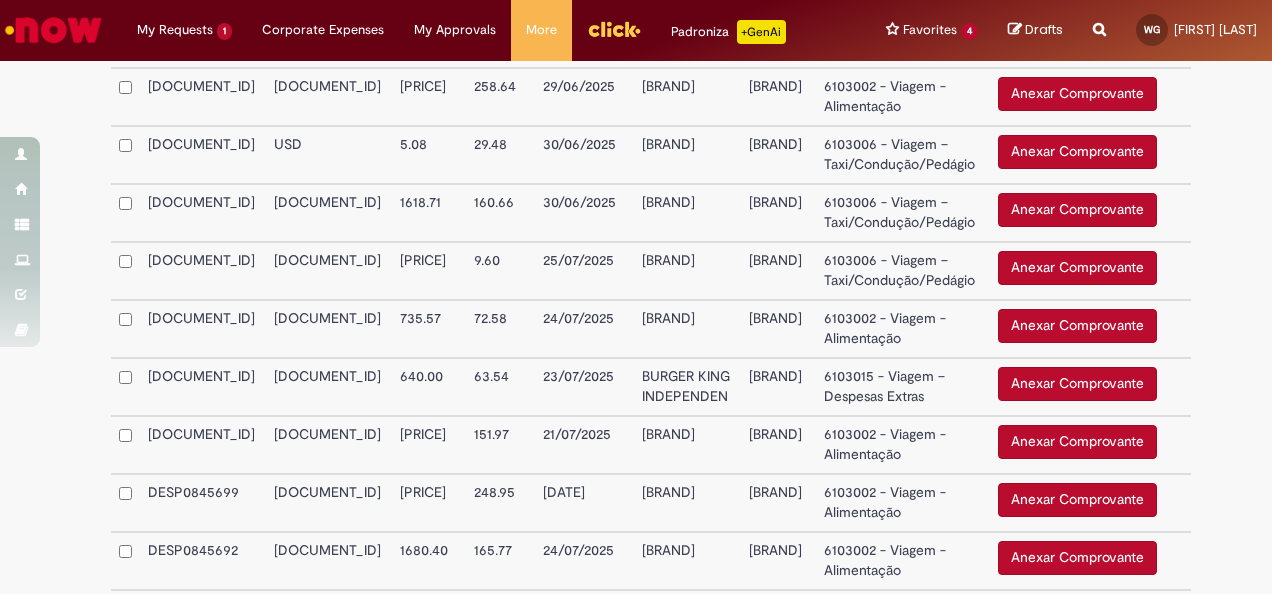 click on "Anexar Comprovante" at bounding box center (1077, 268) 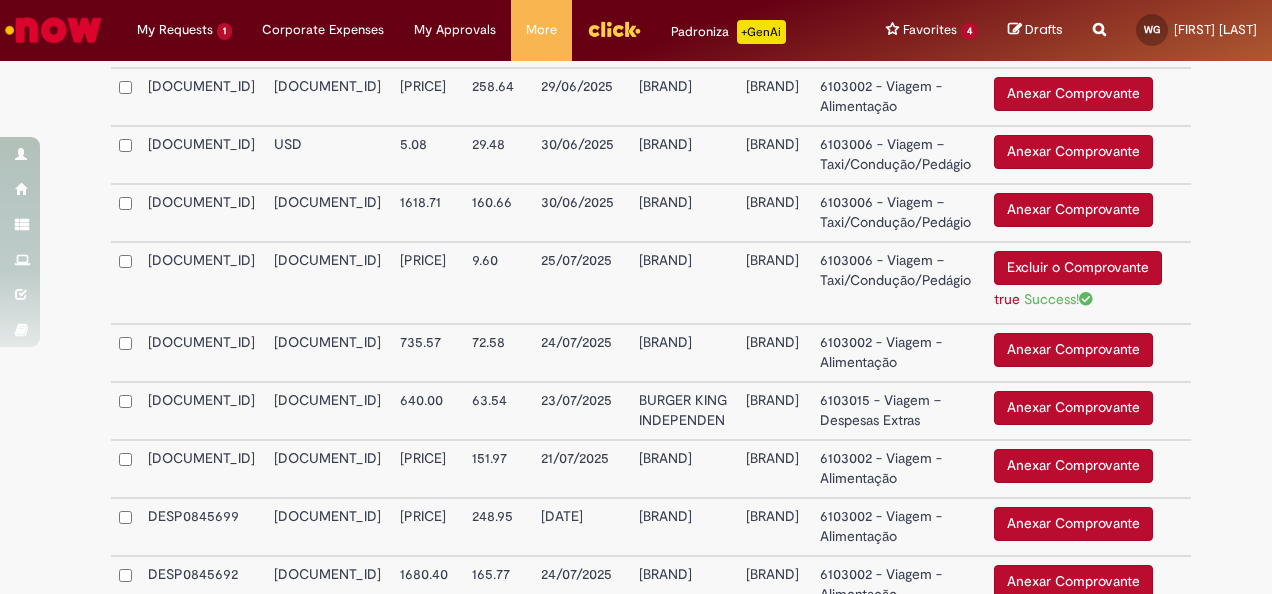 click on "Anexar Comprovante" at bounding box center [1073, 350] 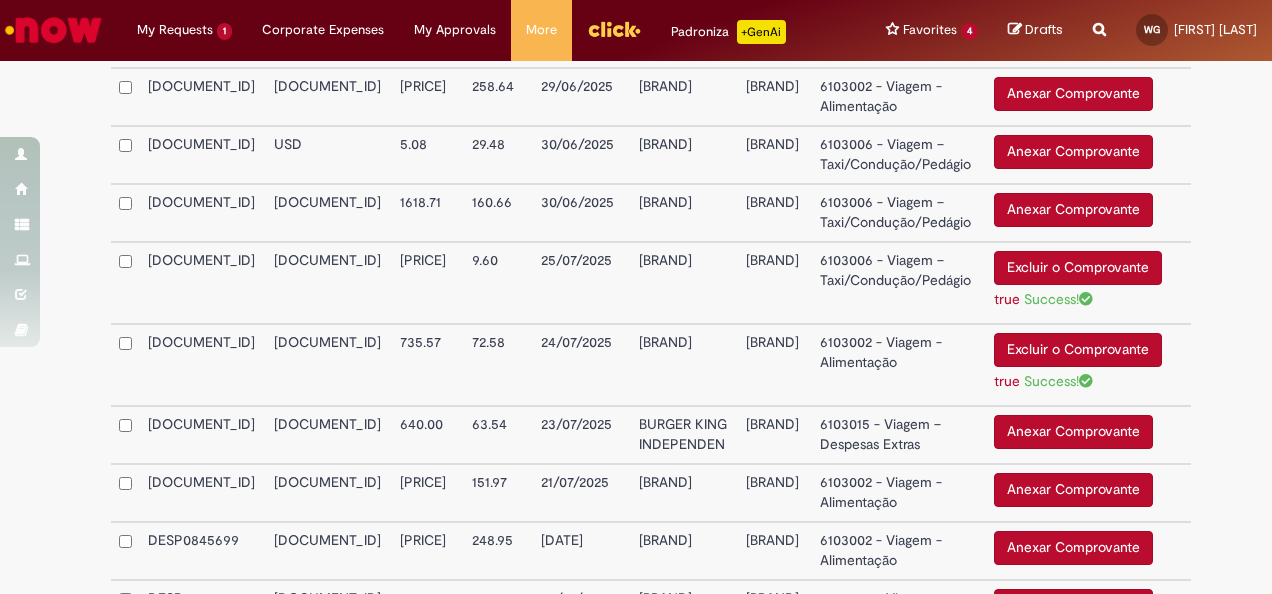 click on "Anexar Comprovante" at bounding box center [1073, 432] 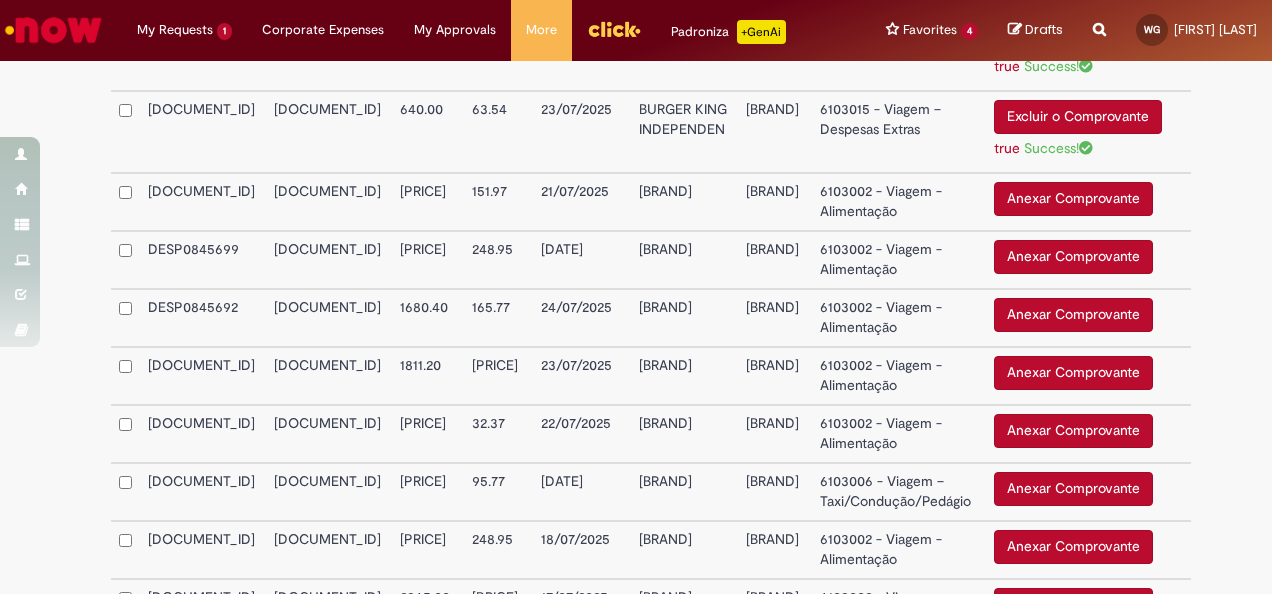 scroll, scrollTop: 1122, scrollLeft: 0, axis: vertical 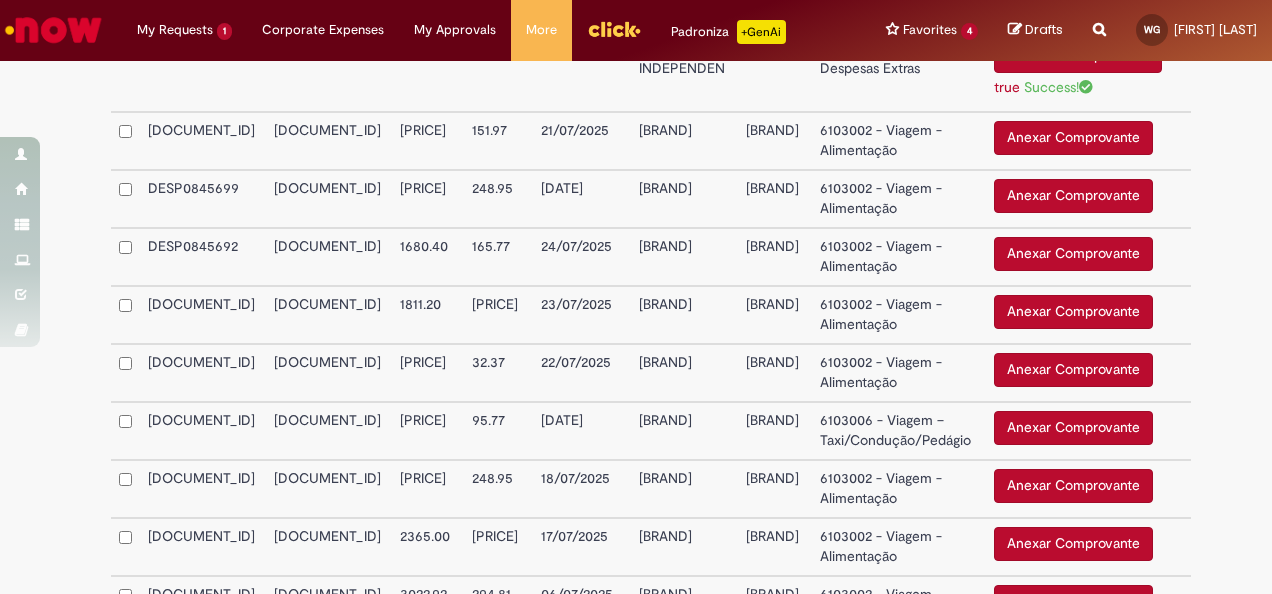 click on "Anexar Comprovante" at bounding box center [1073, 138] 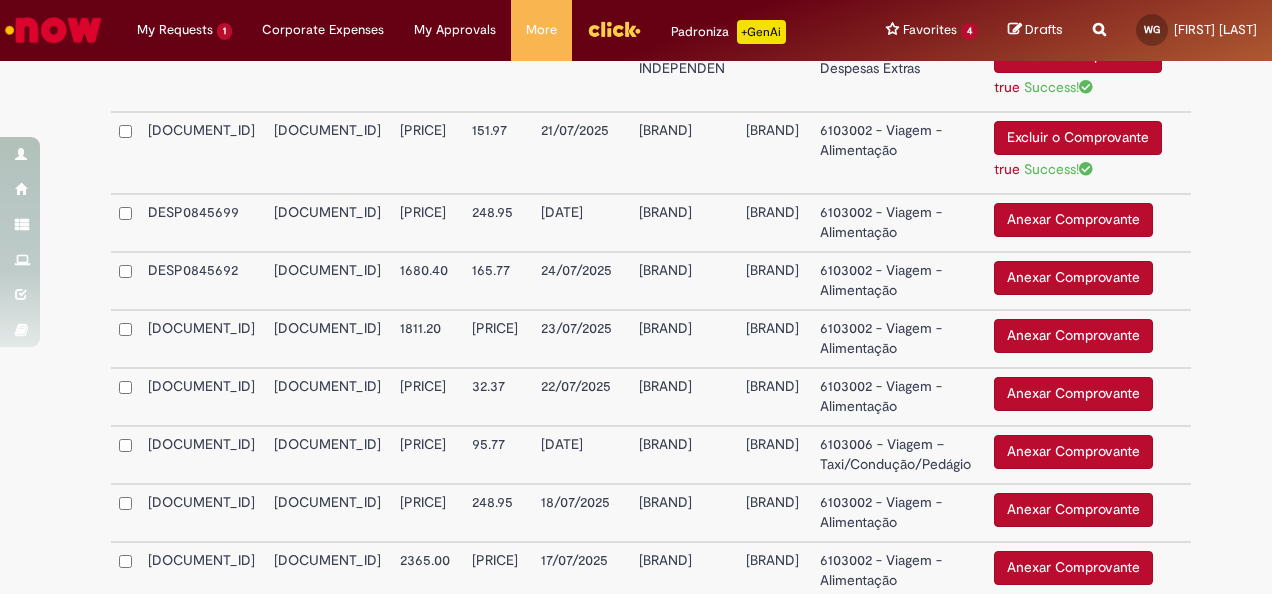 click on "Anexar Comprovante" at bounding box center (1073, 220) 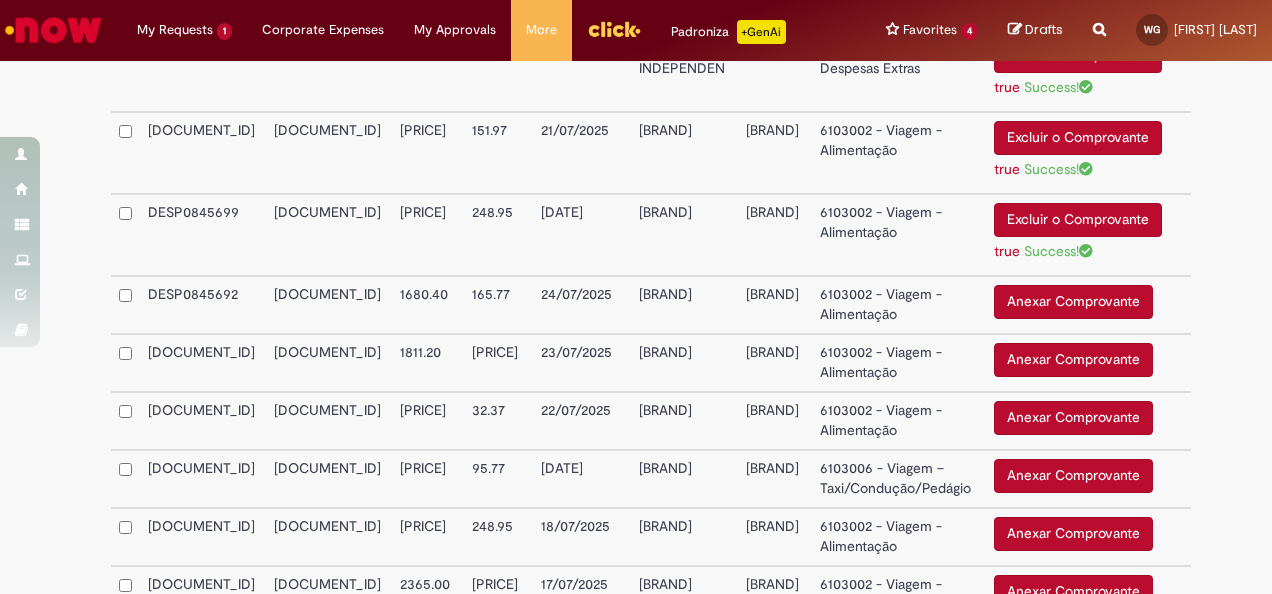 click on "Anexar Comprovante" at bounding box center [1073, 302] 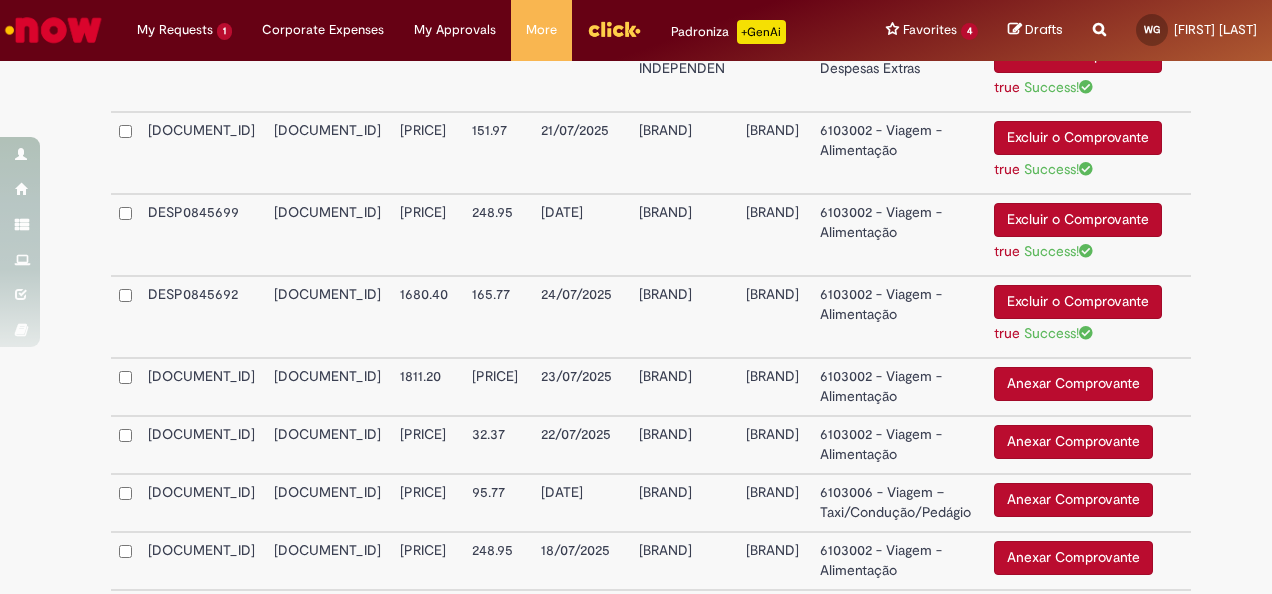 click on "Anexar Comprovante" at bounding box center [1073, 384] 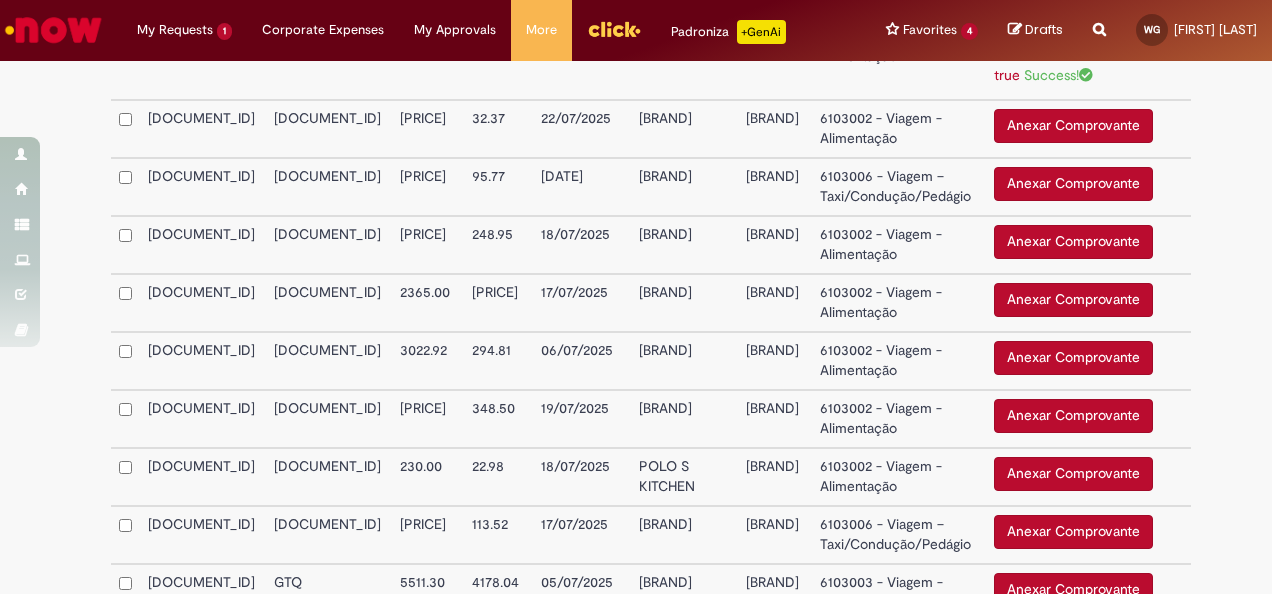 scroll, scrollTop: 1523, scrollLeft: 0, axis: vertical 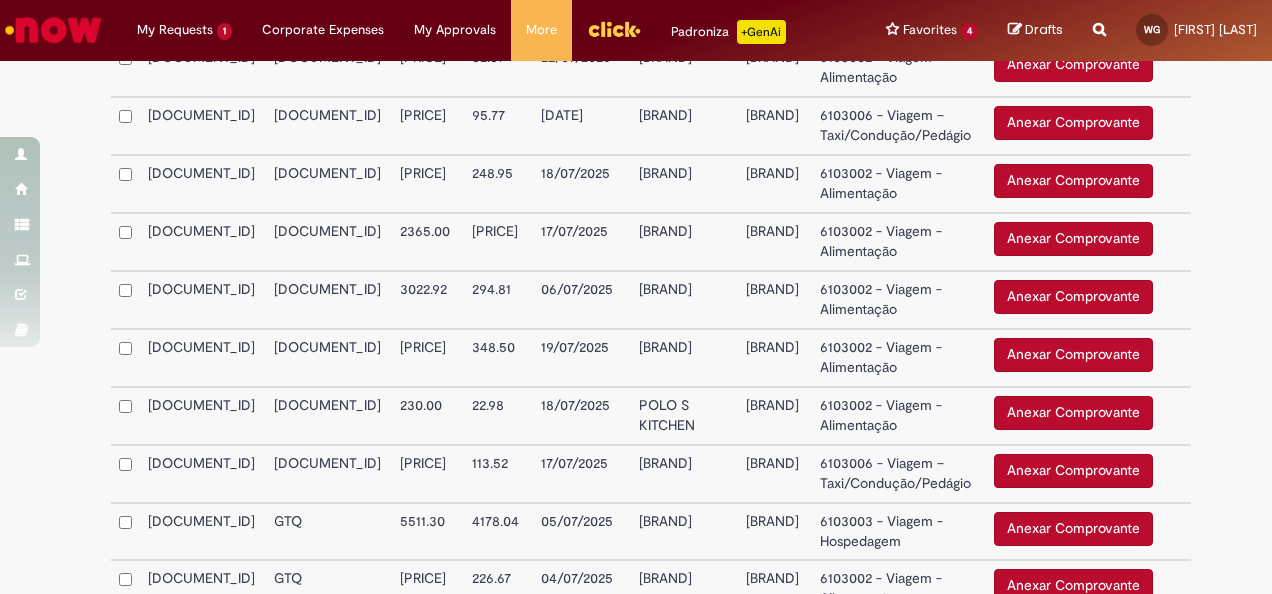 click on "Anexar Comprovante" at bounding box center [1073, 65] 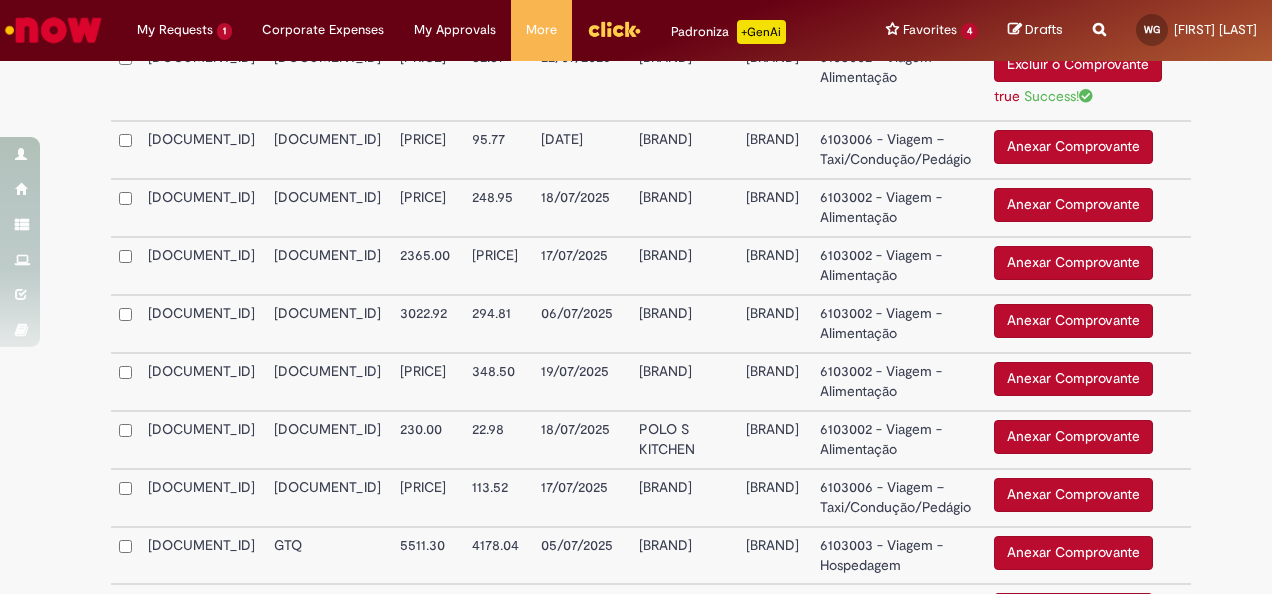 click on "Anexar Comprovante" at bounding box center [1073, 147] 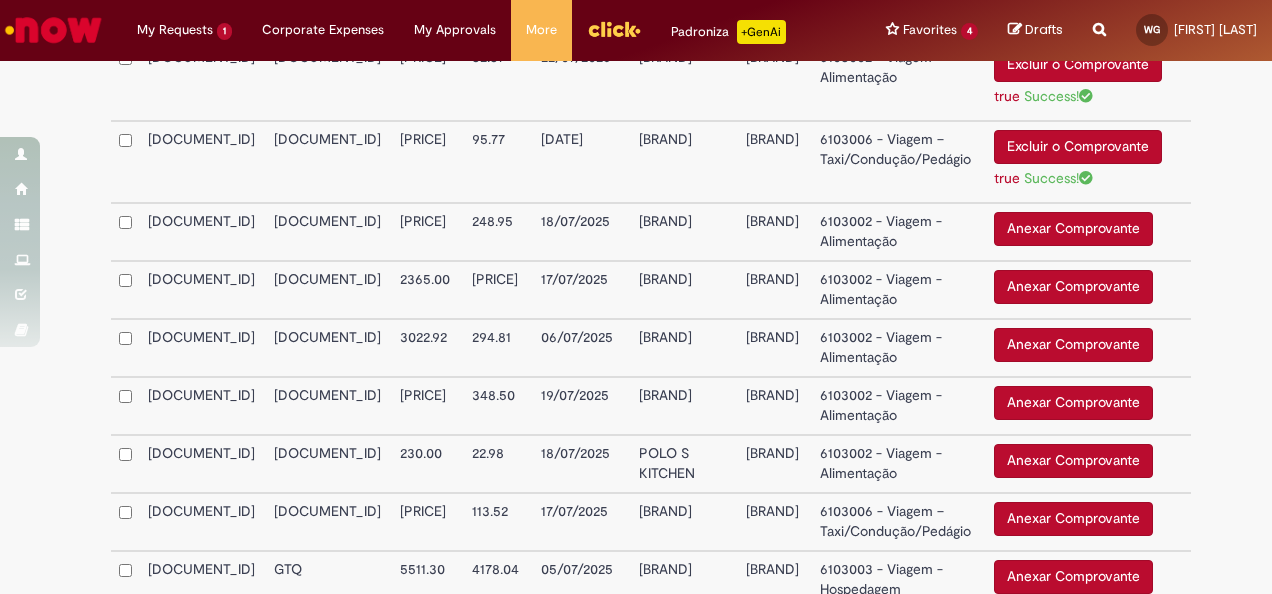 click on "Anexar Comprovante" at bounding box center (1073, 229) 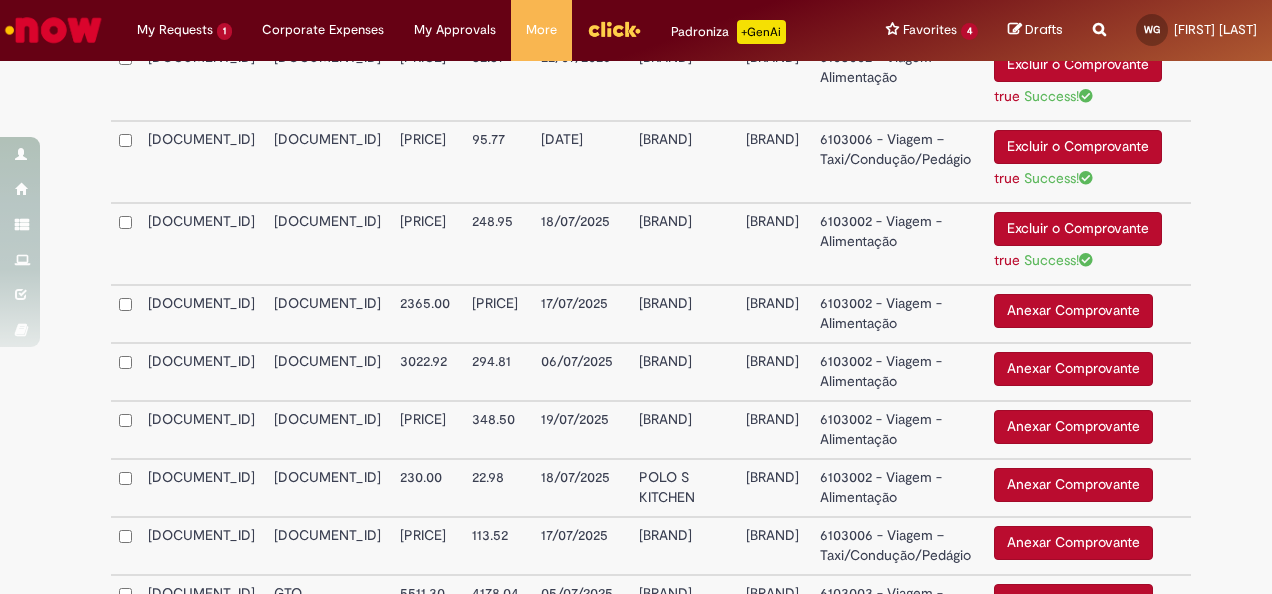 click on "Anexar Comprovante" at bounding box center (1073, 311) 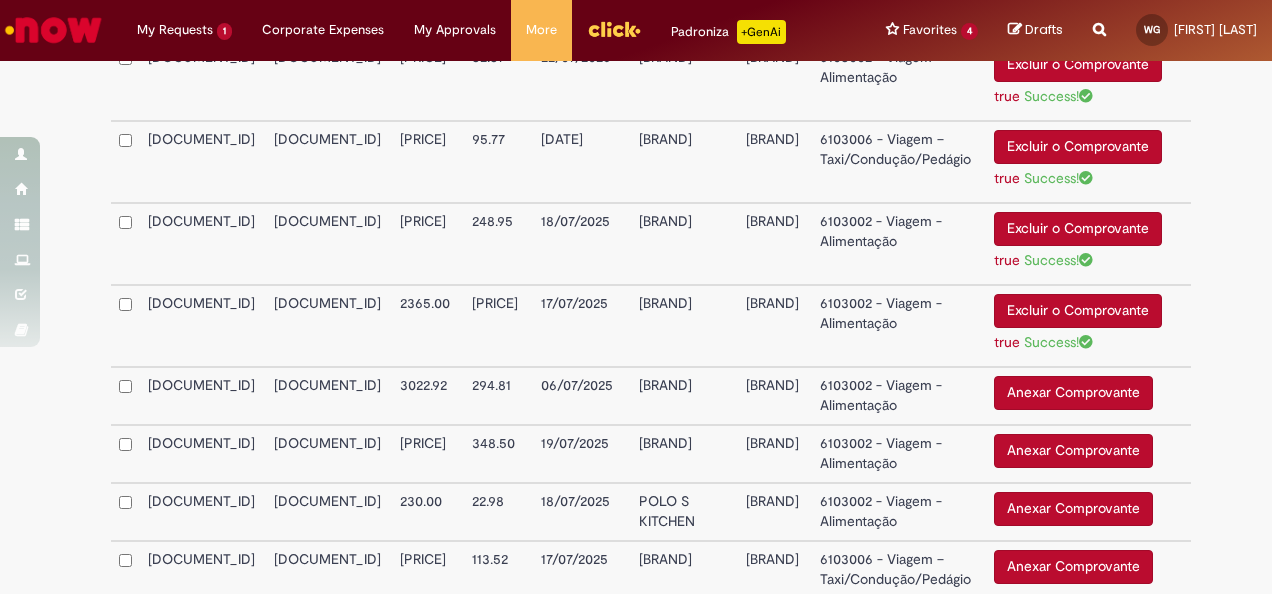 click on "Anexar Comprovante" at bounding box center [1073, 393] 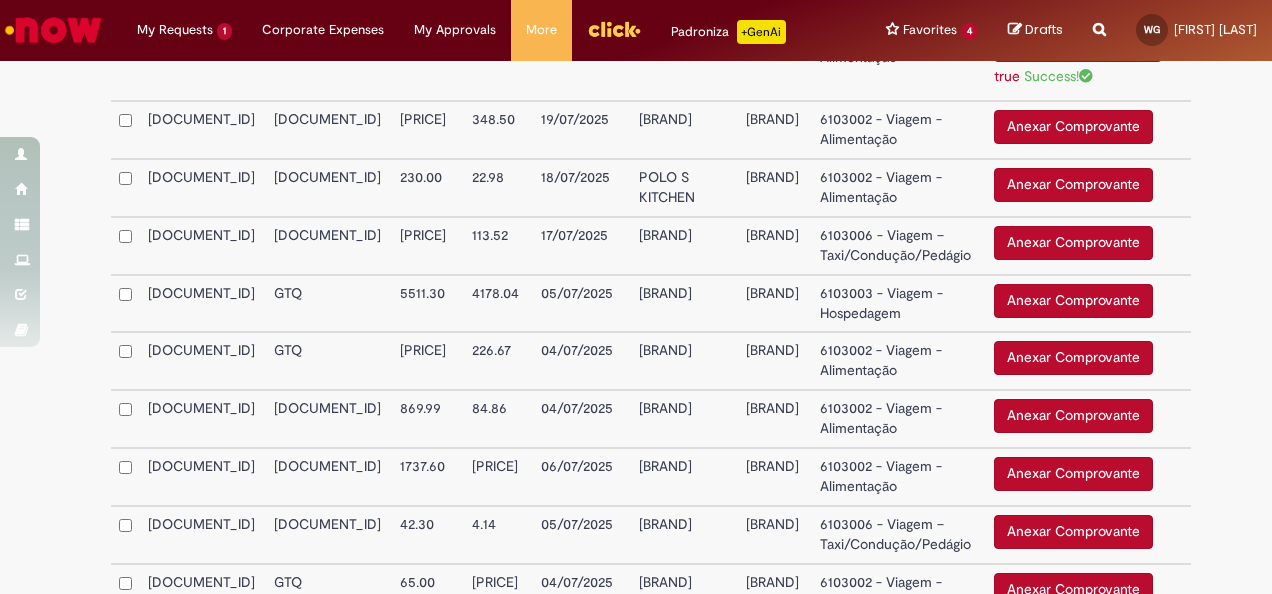scroll, scrollTop: 1886, scrollLeft: 0, axis: vertical 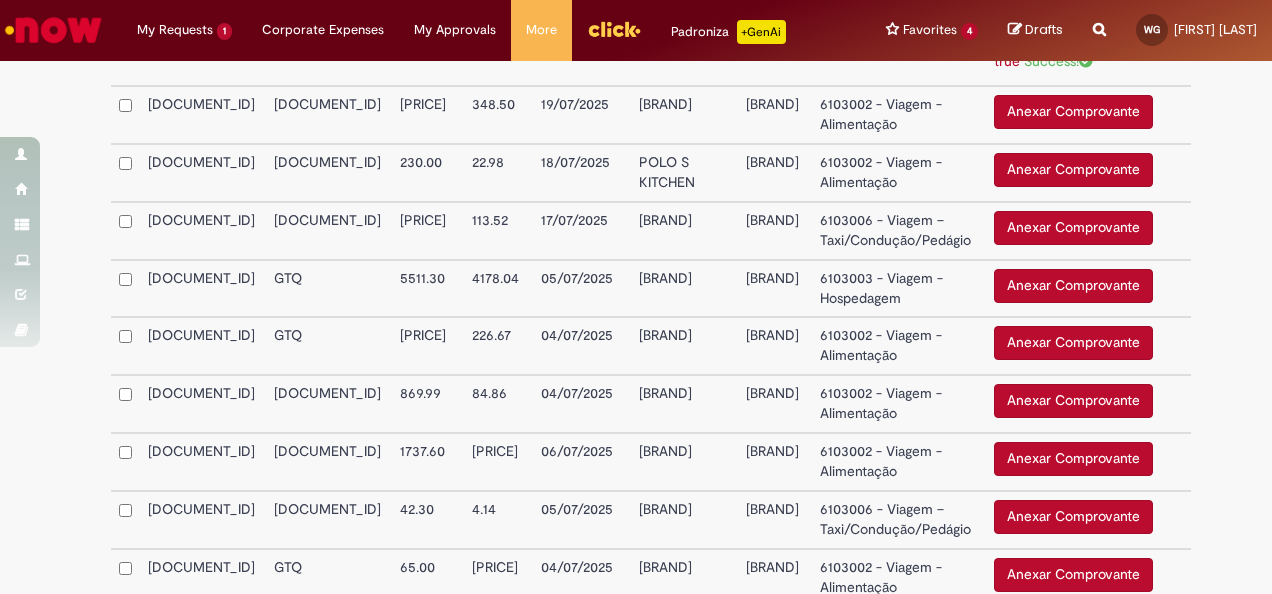 click on "Anexar Comprovante" at bounding box center [1073, 112] 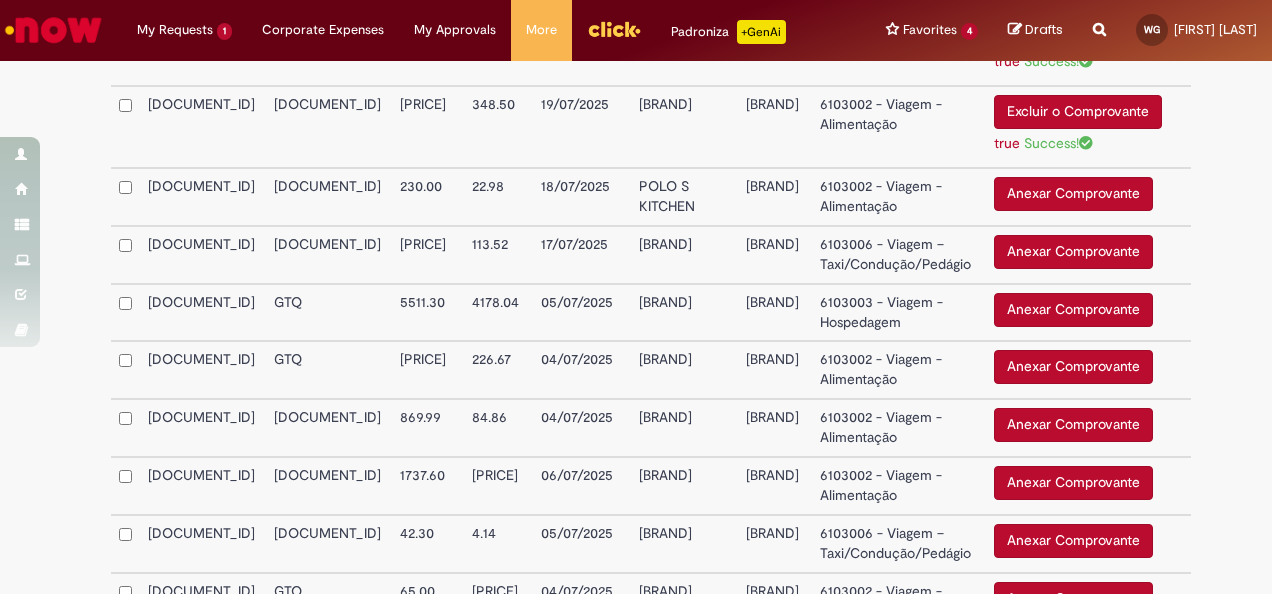 click on "Anexar Comprovante" at bounding box center (1073, 194) 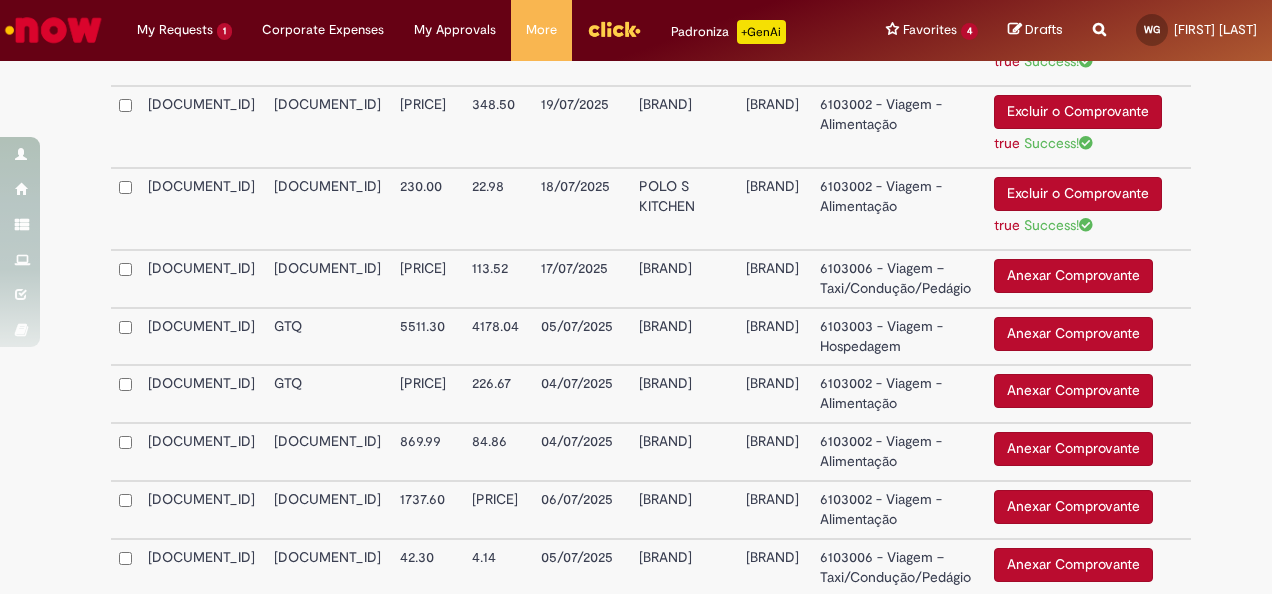 click on "Anexar Comprovante" at bounding box center (1073, 276) 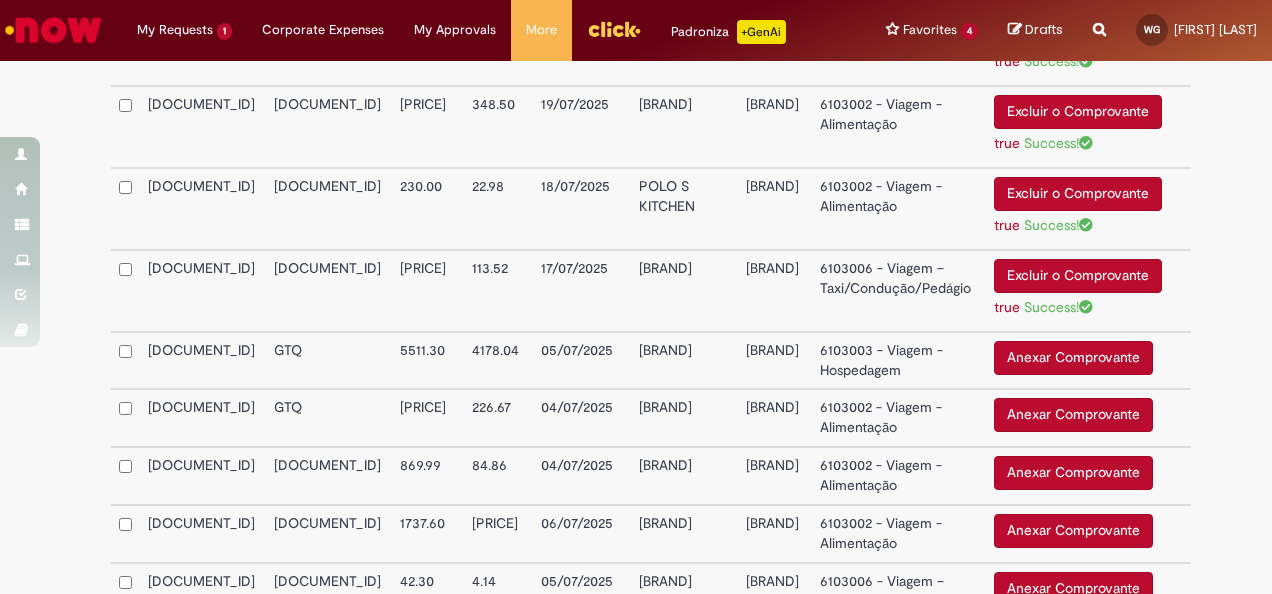 click on "Anexar Comprovante" at bounding box center [1073, 358] 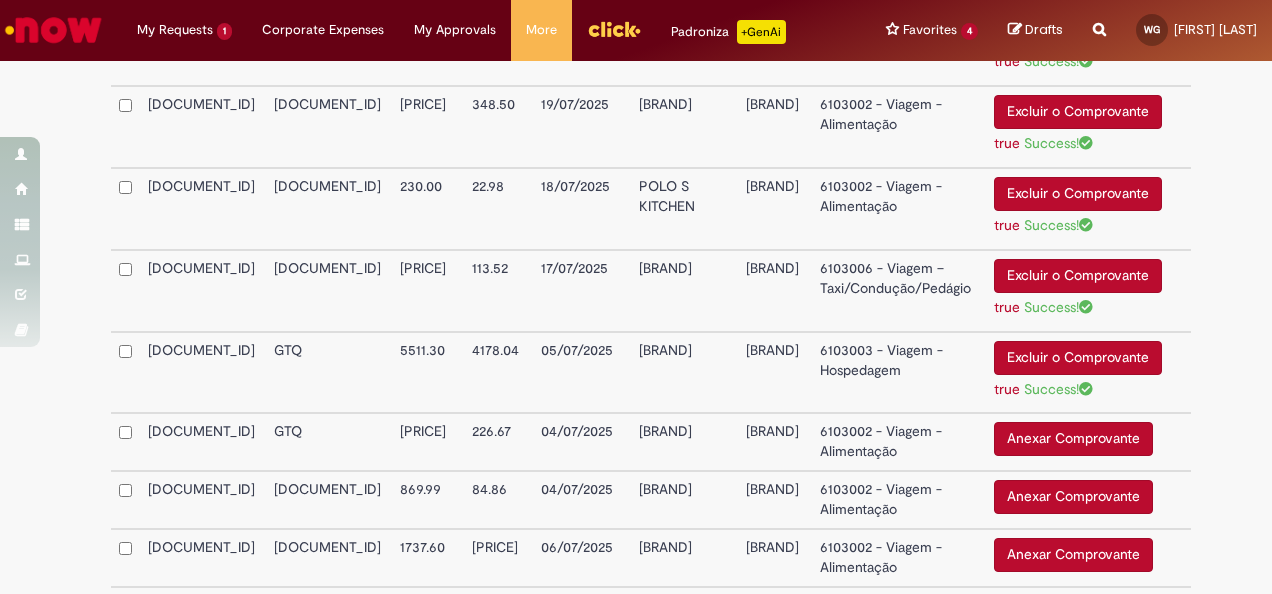 click on "Anexar Comprovante" at bounding box center (1073, 439) 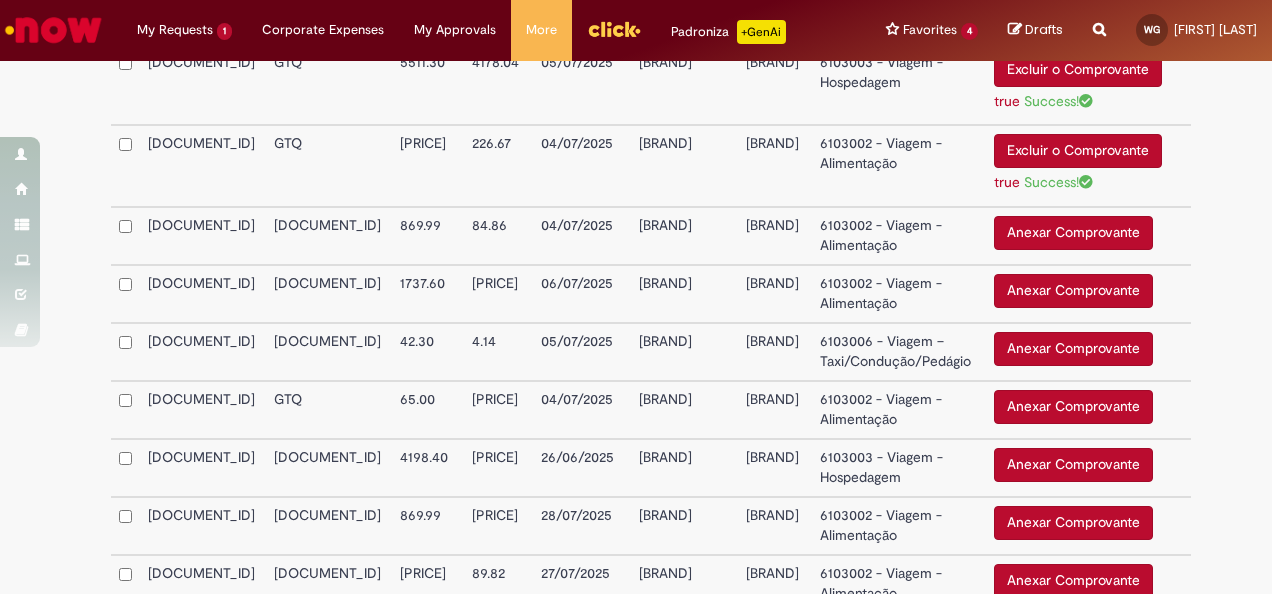 scroll, scrollTop: 2321, scrollLeft: 0, axis: vertical 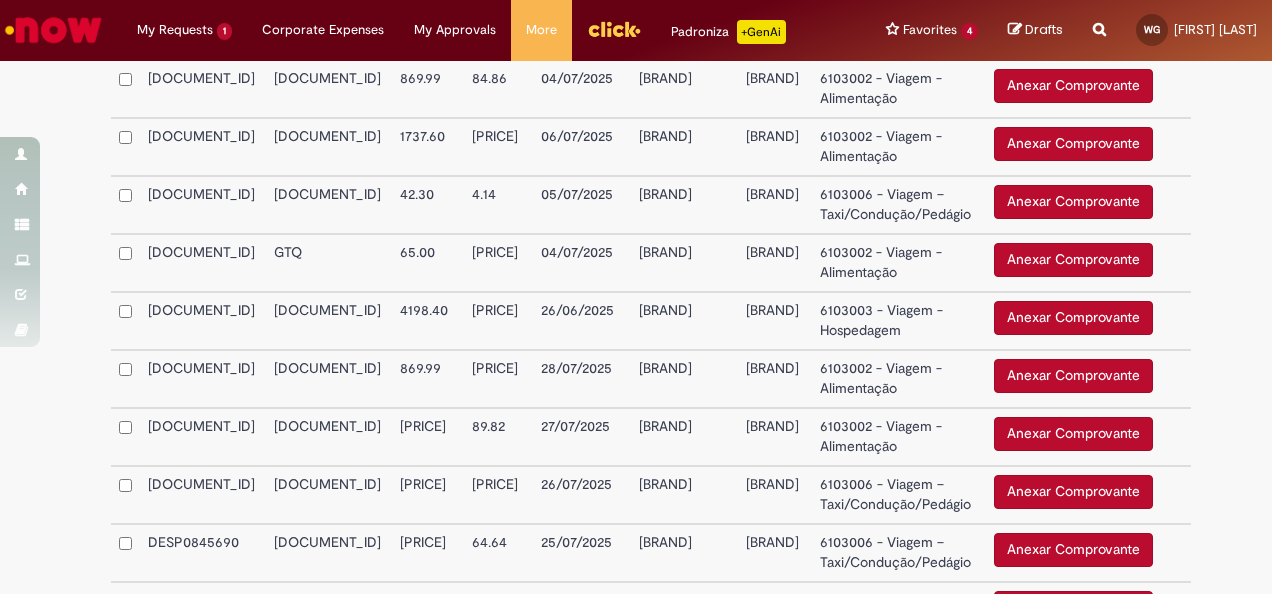 click on "Anexar Comprovante" at bounding box center [1073, 86] 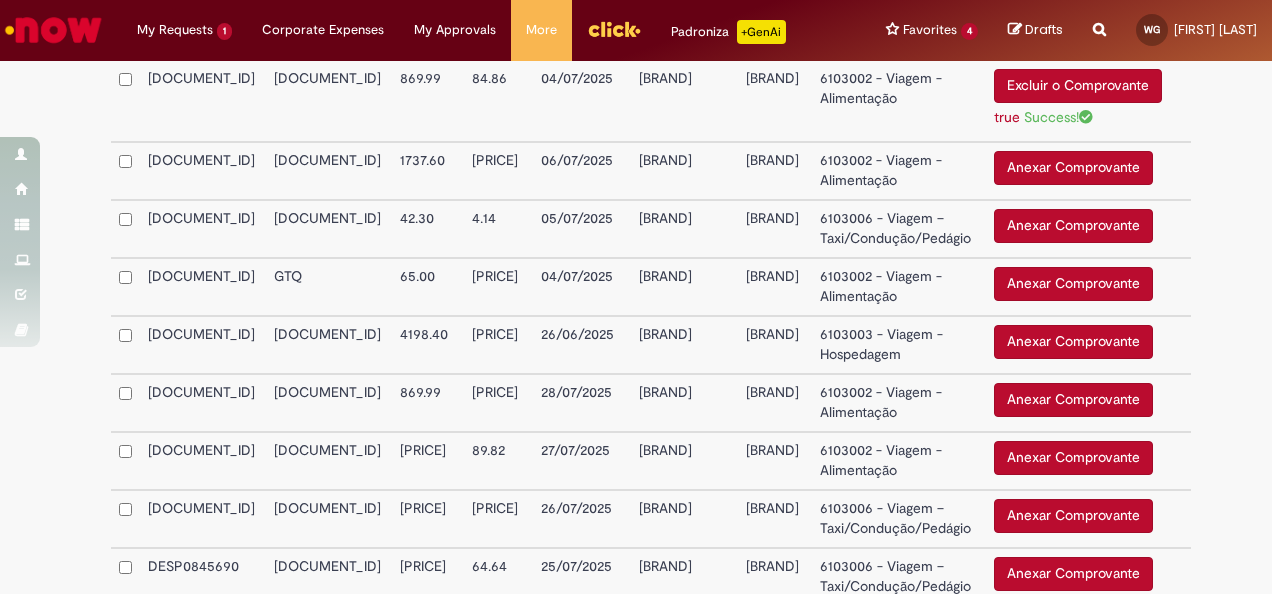 click on "Anexar Comprovante" at bounding box center (1073, 168) 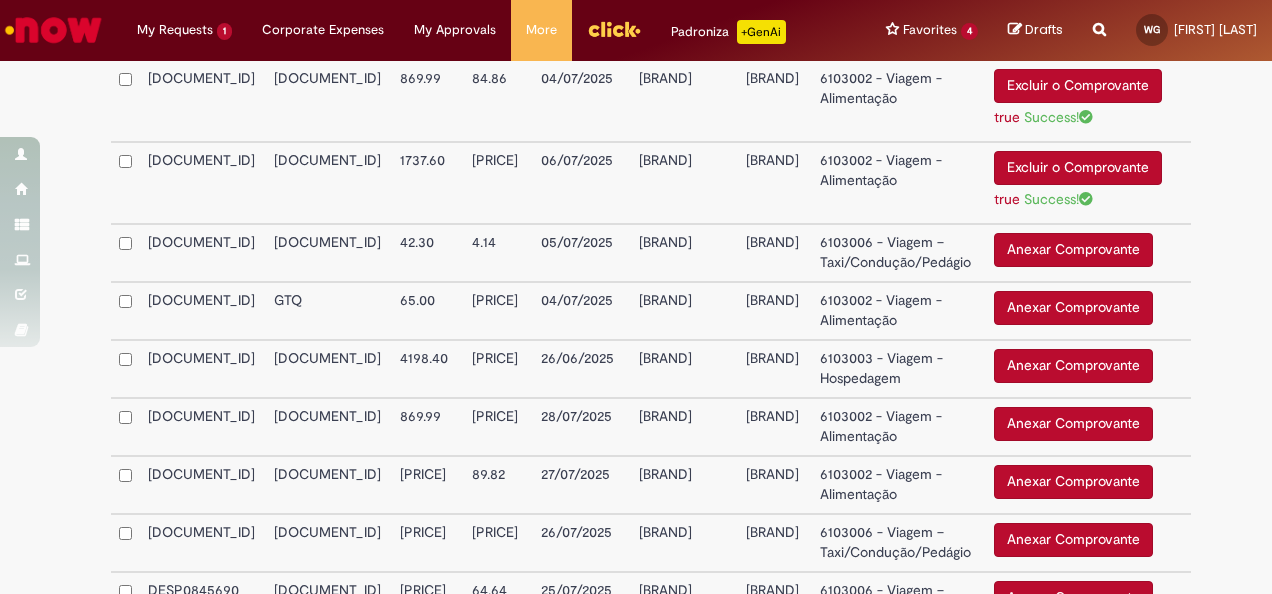 click on "Anexar Comprovante" at bounding box center [1073, 250] 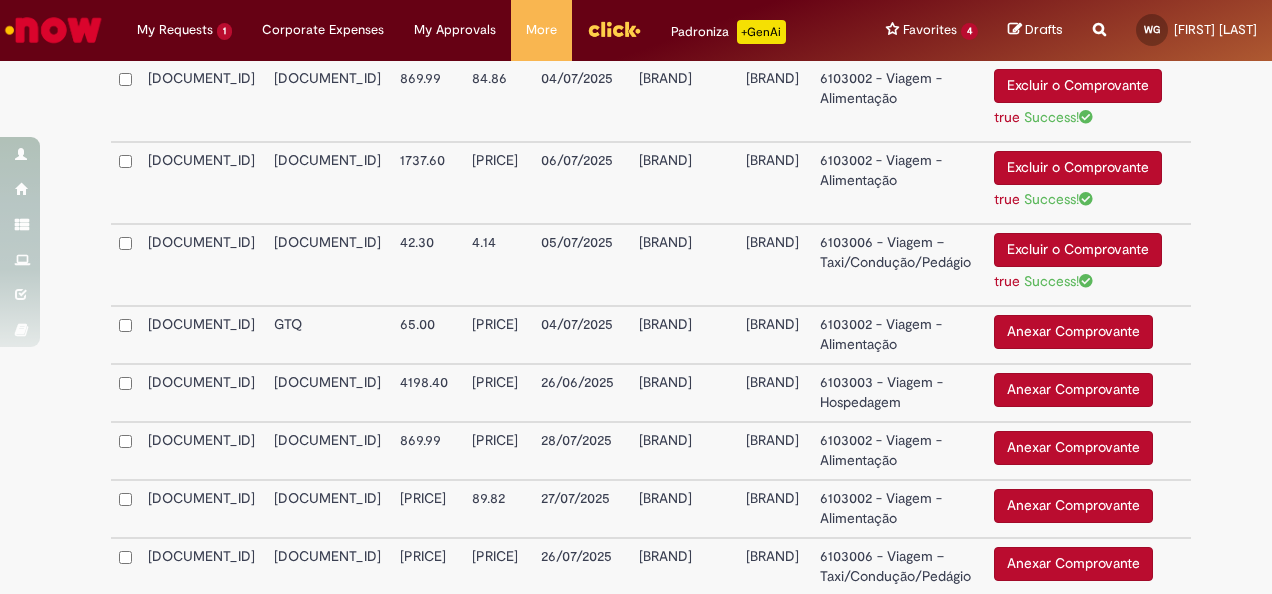 click on "Anexar Comprovante" at bounding box center [1073, 332] 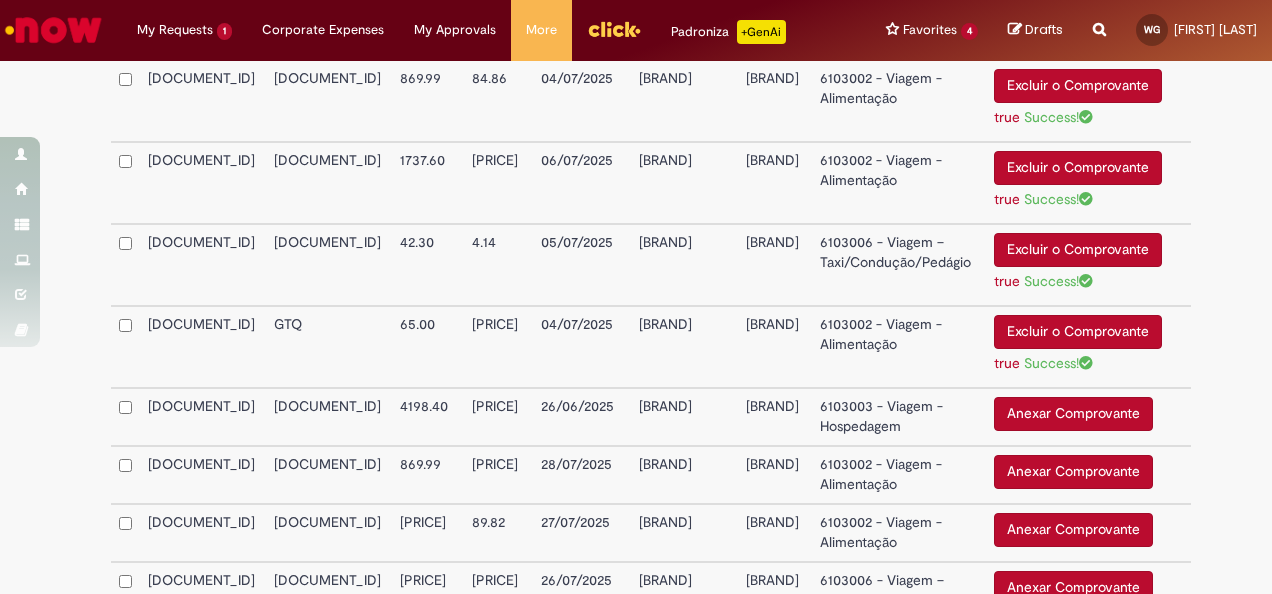 scroll, scrollTop: 2531, scrollLeft: 0, axis: vertical 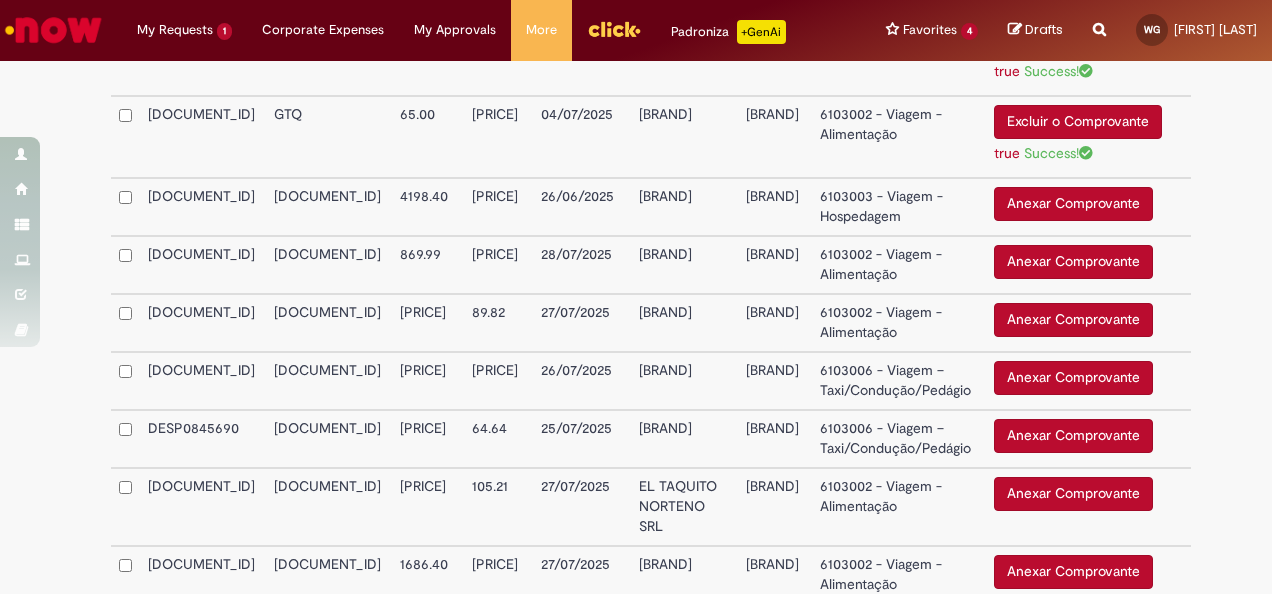click on "Anexar Comprovante" at bounding box center [1073, 262] 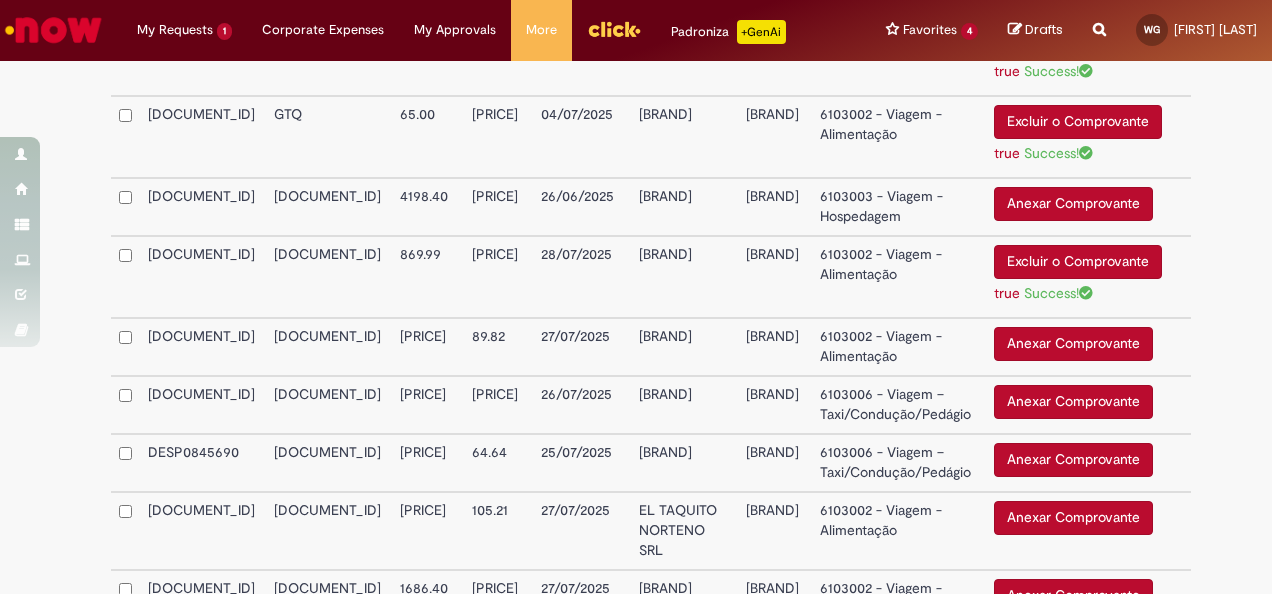click on "Anexar Comprovante" at bounding box center (1073, 344) 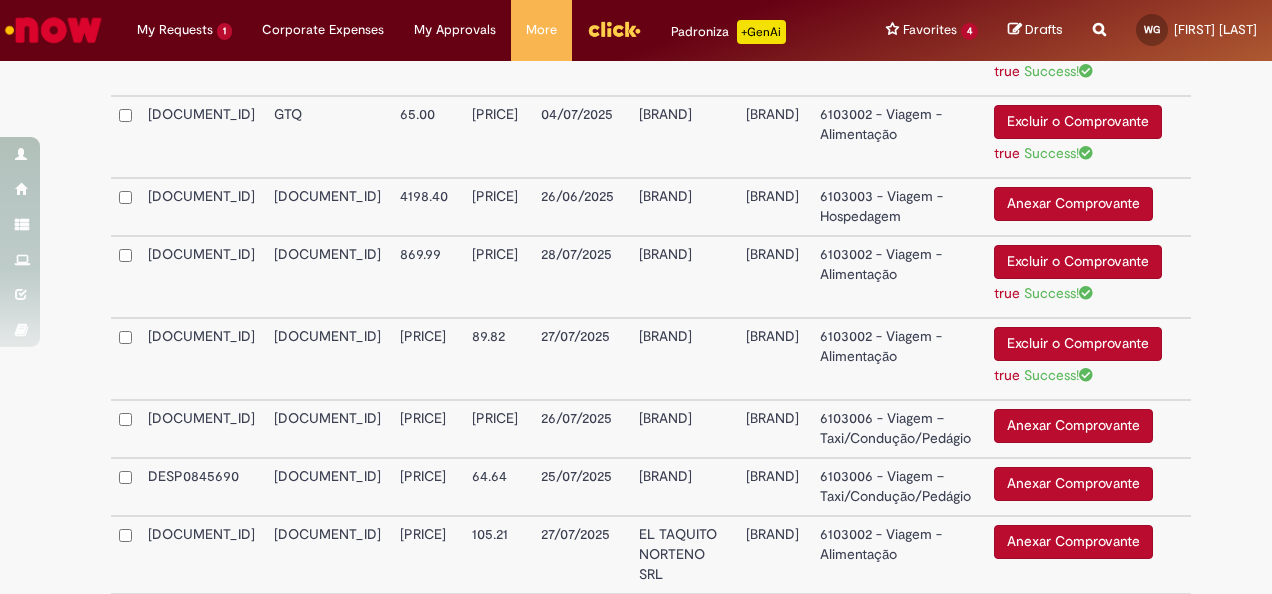 click on "Anexar Comprovante" at bounding box center [1073, 426] 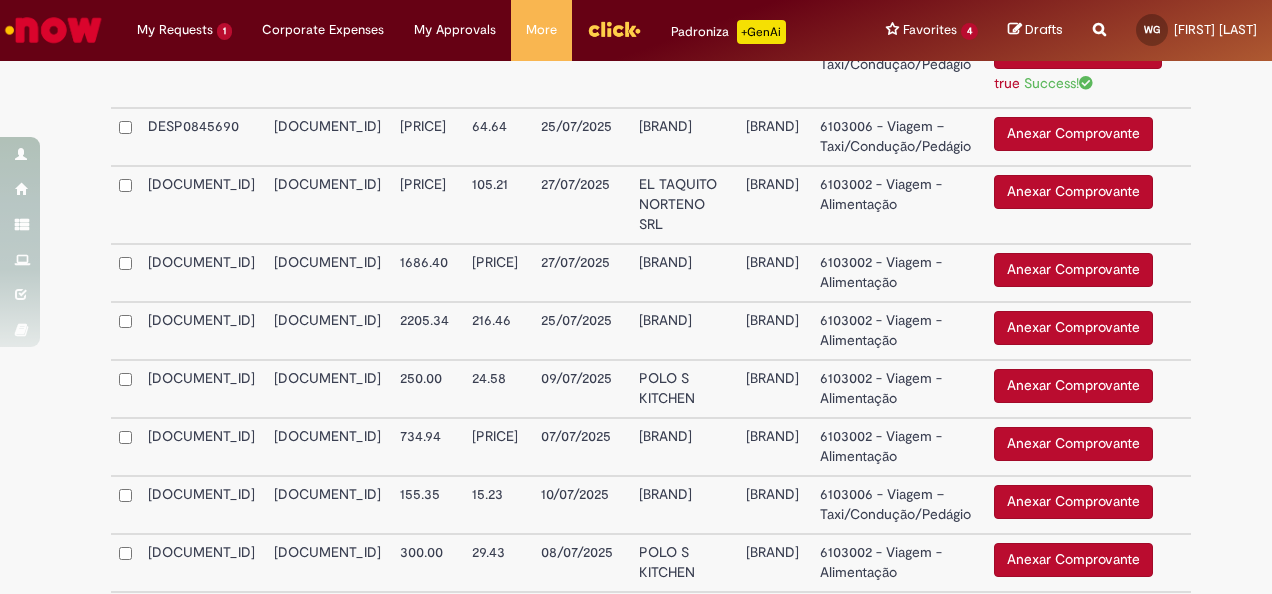 scroll, scrollTop: 2874, scrollLeft: 0, axis: vertical 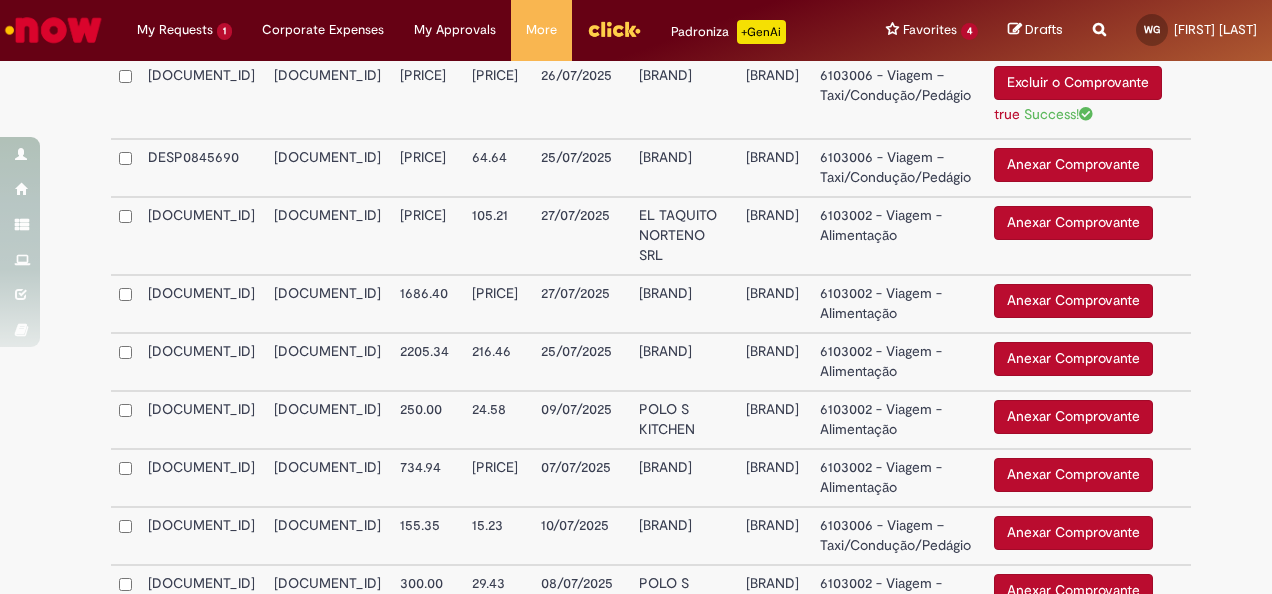 click on "Anexar Comprovante" at bounding box center [1073, 165] 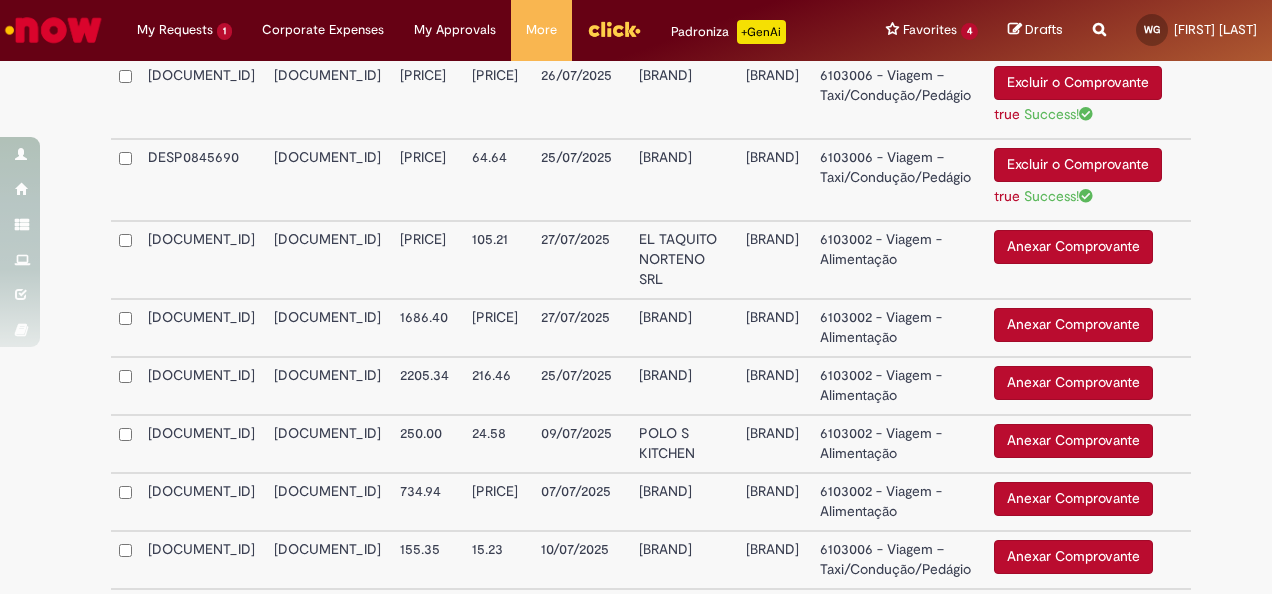 click on "Anexar Comprovante" at bounding box center [1073, 247] 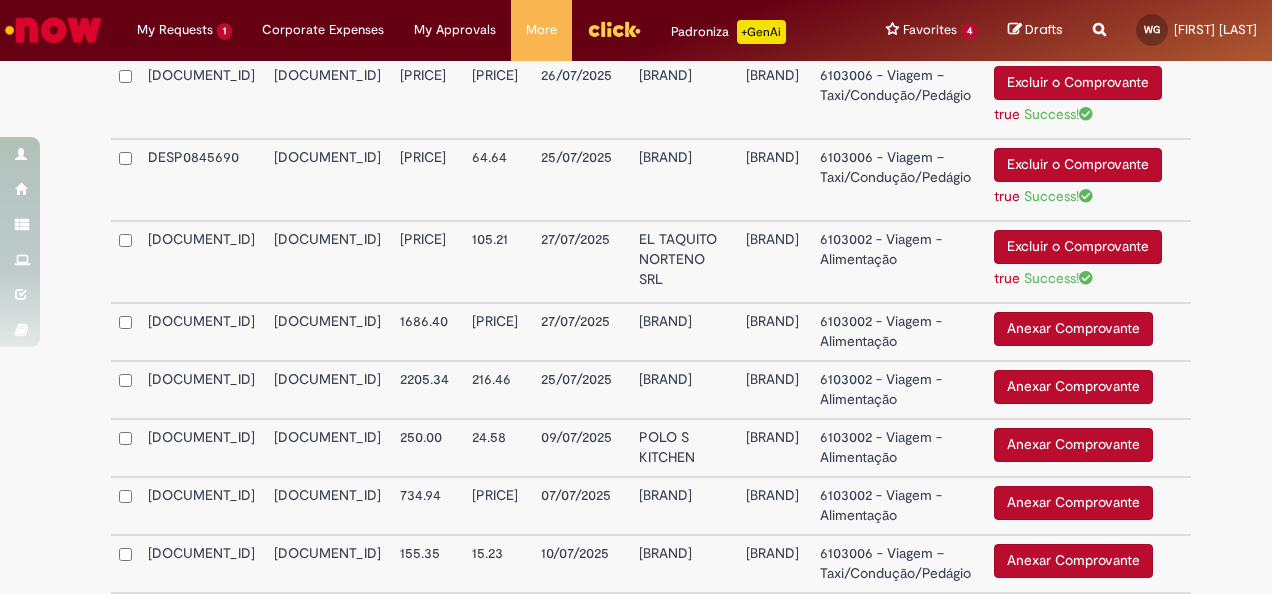 click on "Anexar Comprovante" at bounding box center (1073, 329) 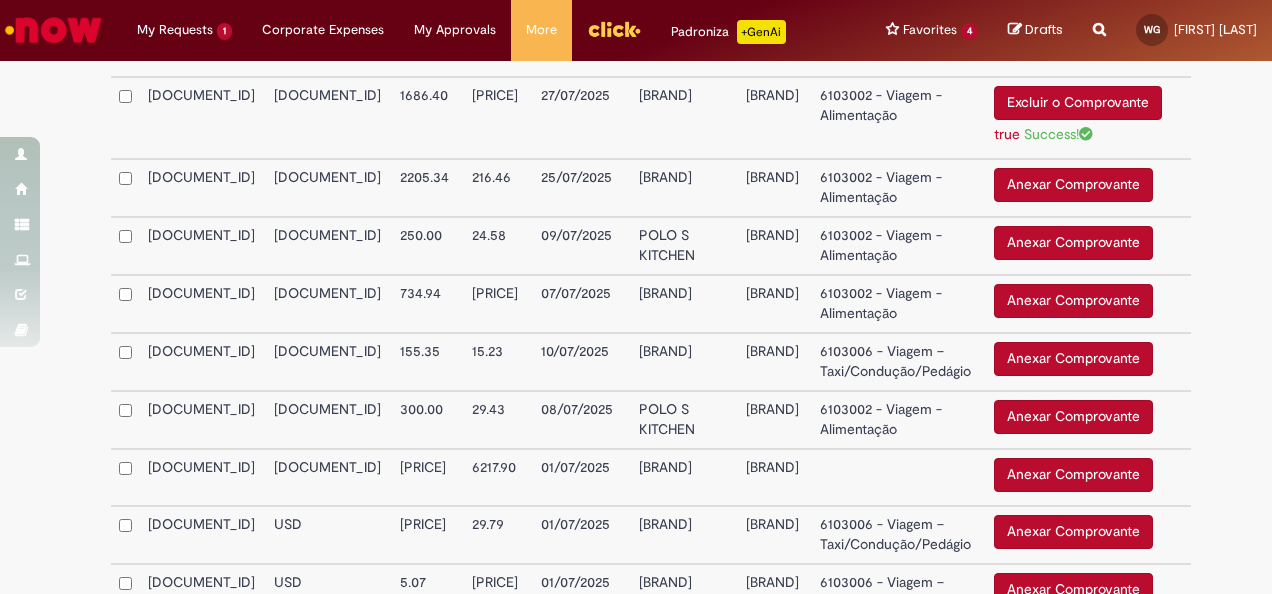 scroll, scrollTop: 3131, scrollLeft: 0, axis: vertical 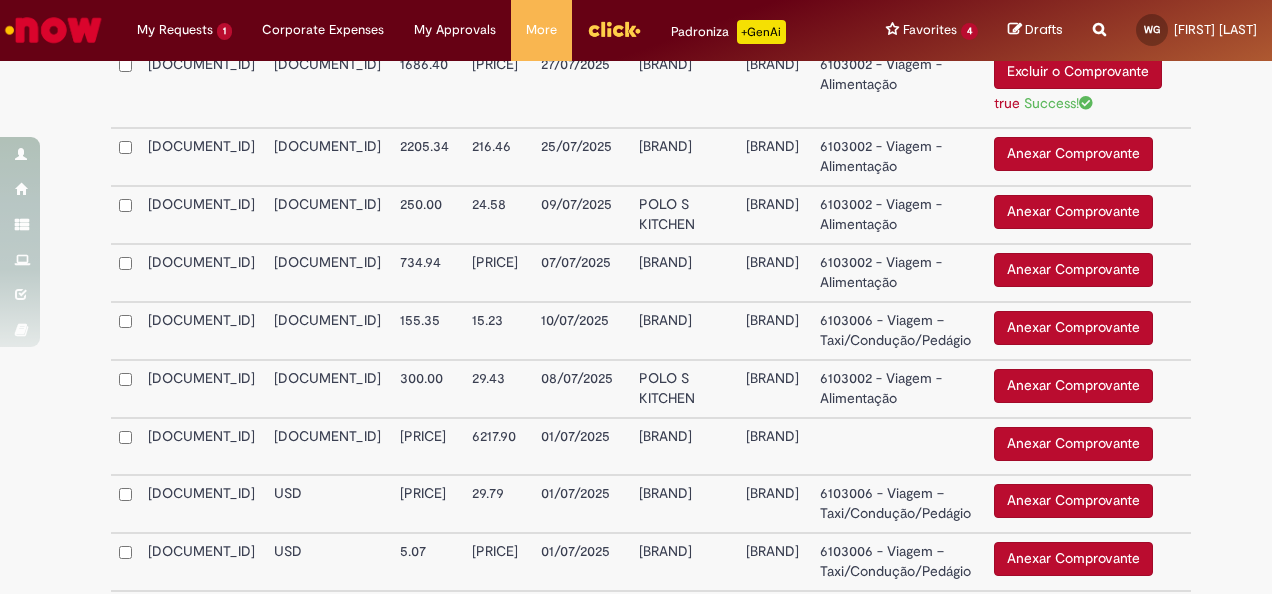 click on "Anexar Comprovante" at bounding box center [1073, 154] 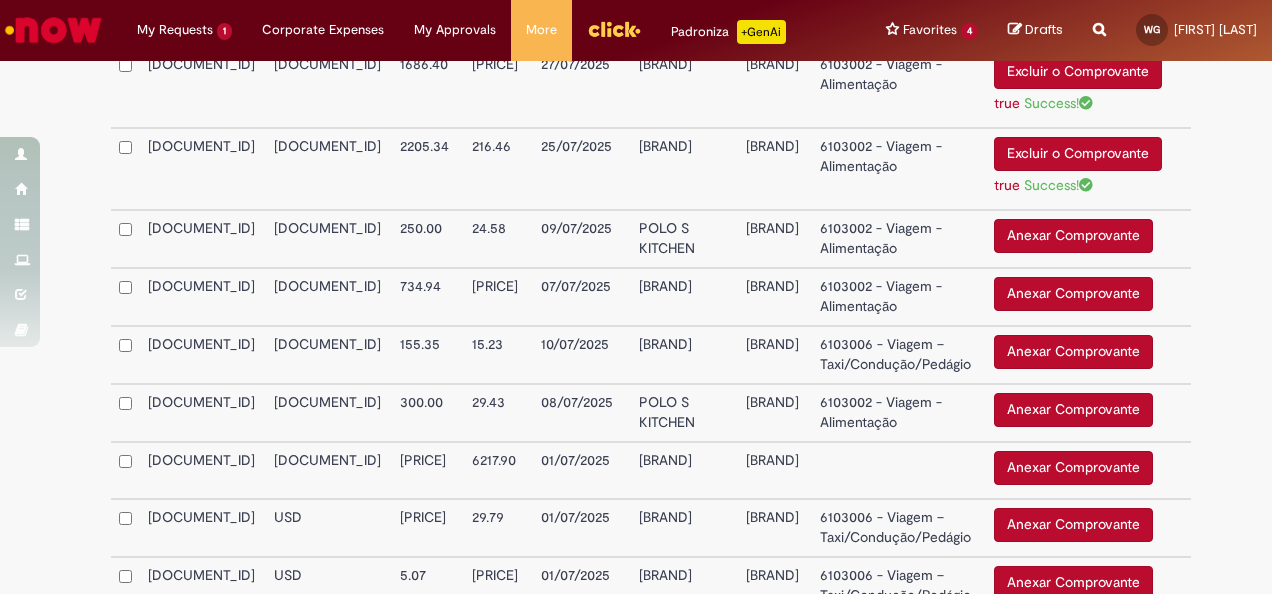 click on "Anexar Comprovante" at bounding box center [1073, 236] 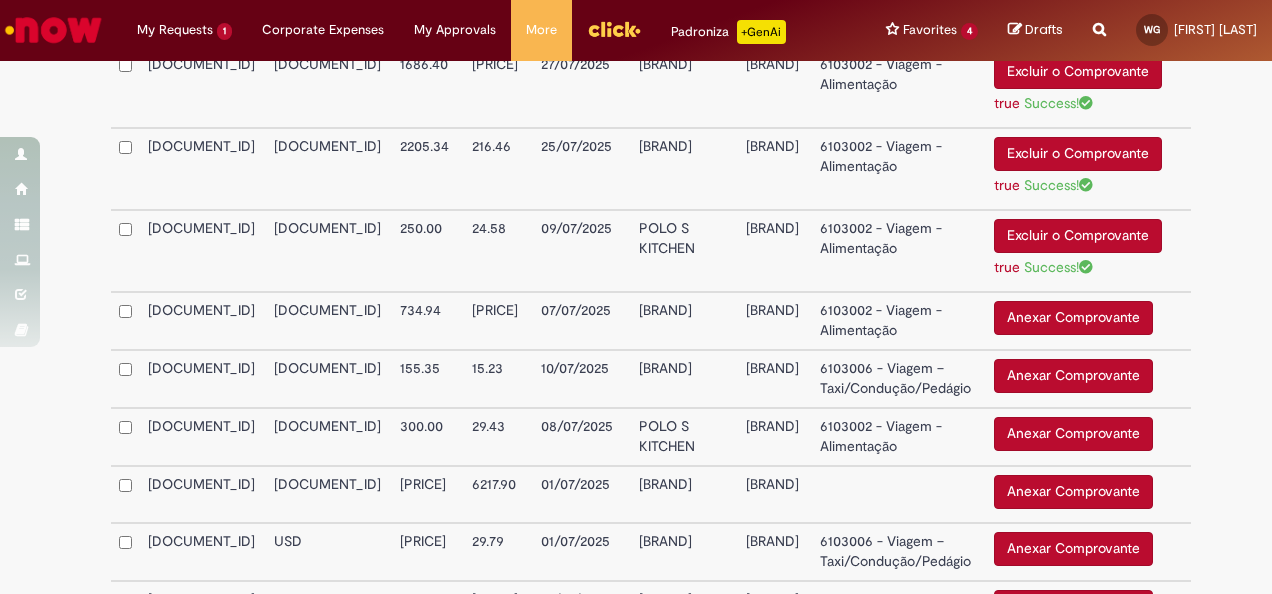 click on "Anexar Comprovante" at bounding box center [1073, 318] 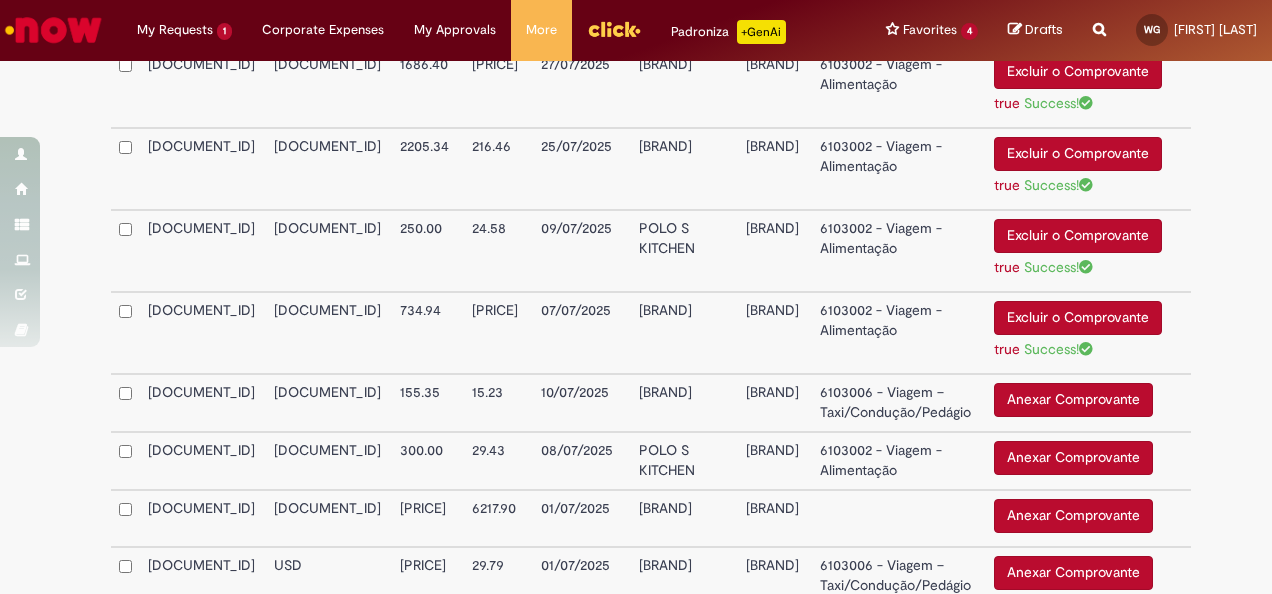 click on "Anexar Comprovante" at bounding box center [1073, 400] 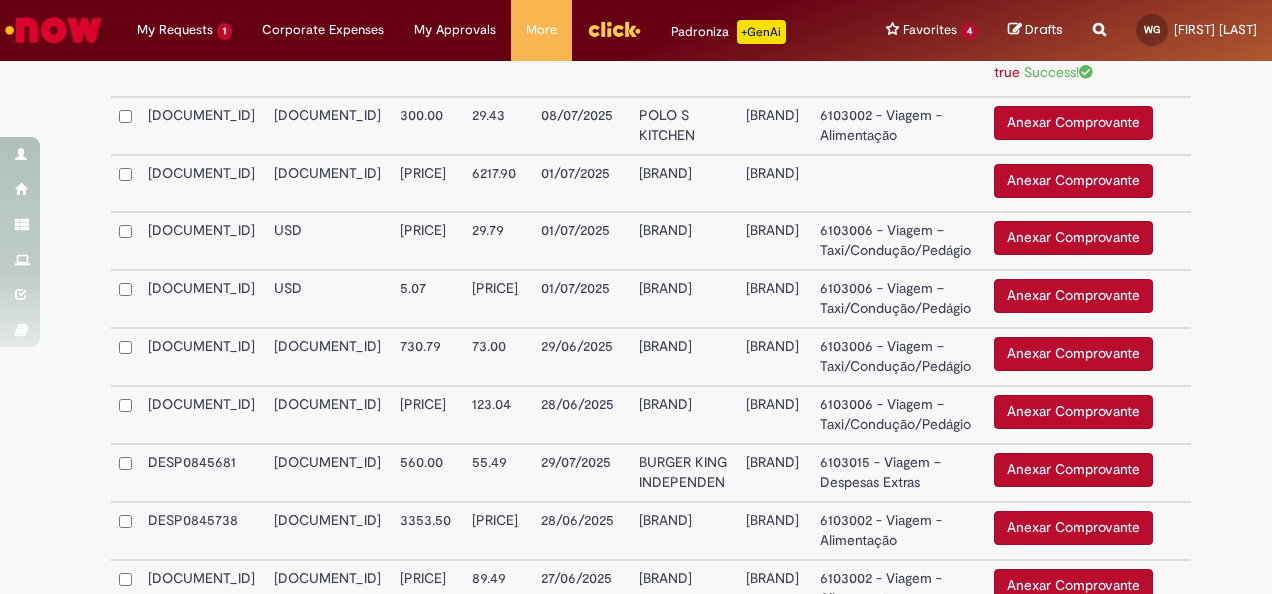 scroll, scrollTop: 3576, scrollLeft: 0, axis: vertical 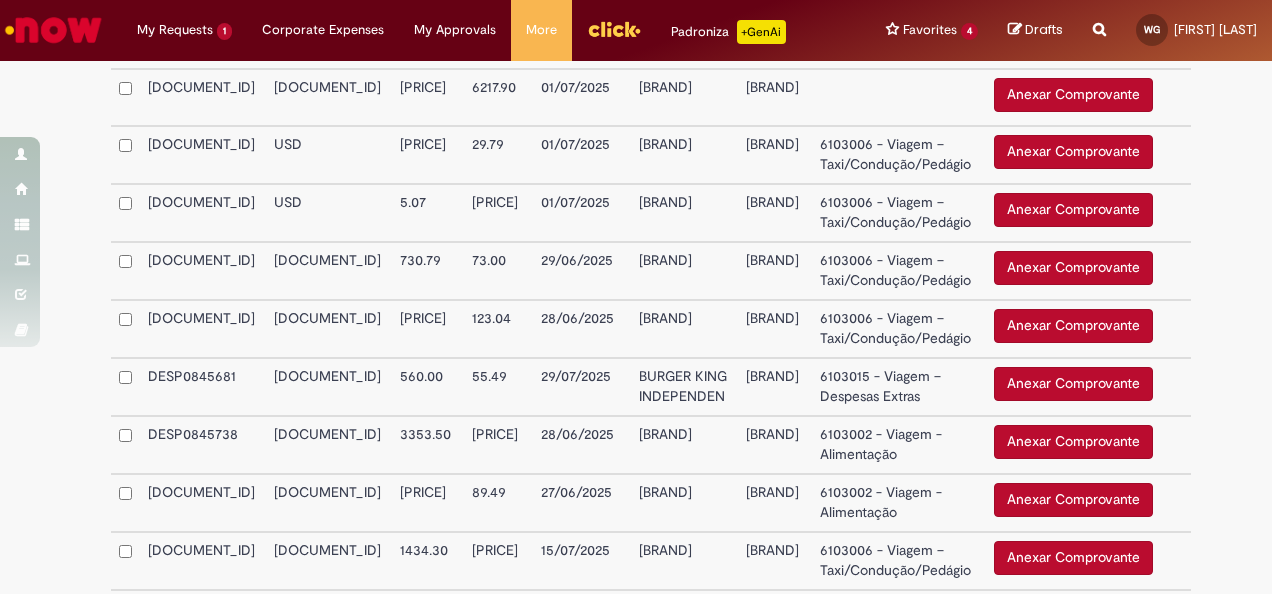 click on "Anexar Comprovante" at bounding box center (1073, 37) 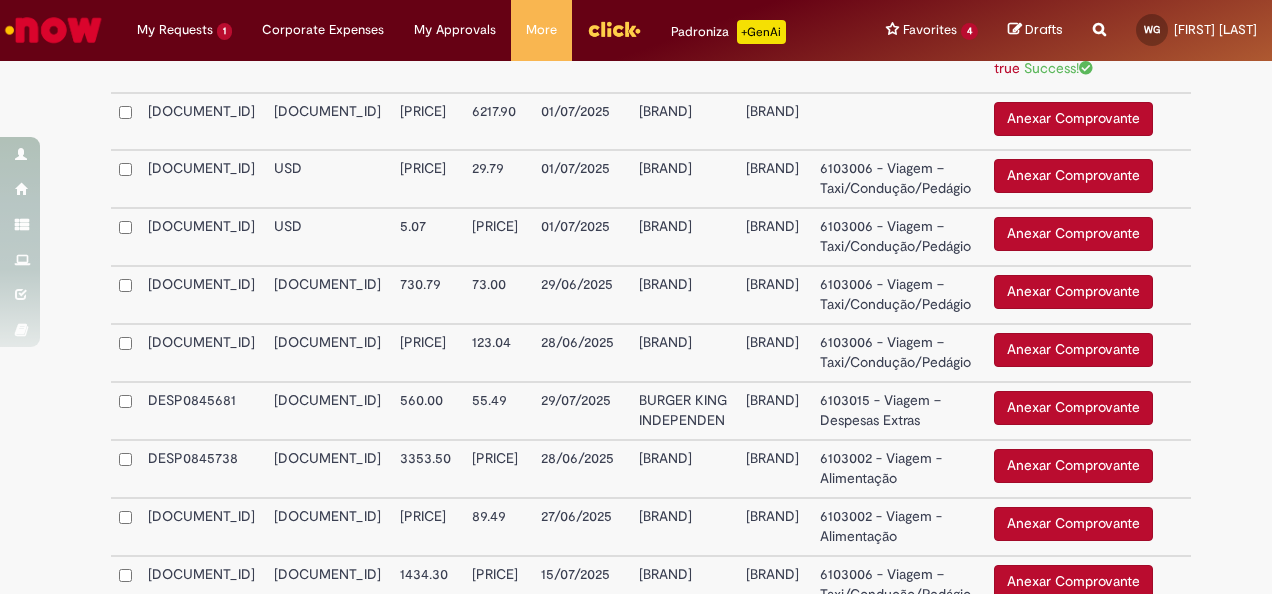 click on "Anexar Comprovante" at bounding box center [1073, 119] 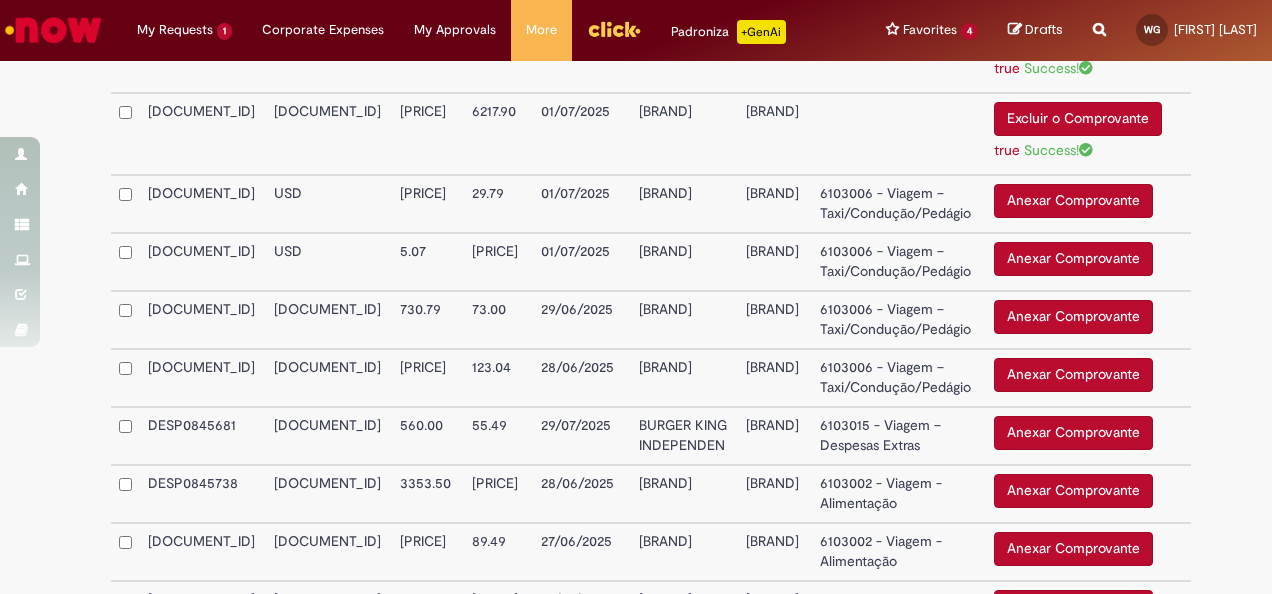 click on "Excluir o Comprovante       true    Success!" at bounding box center [1088, 134] 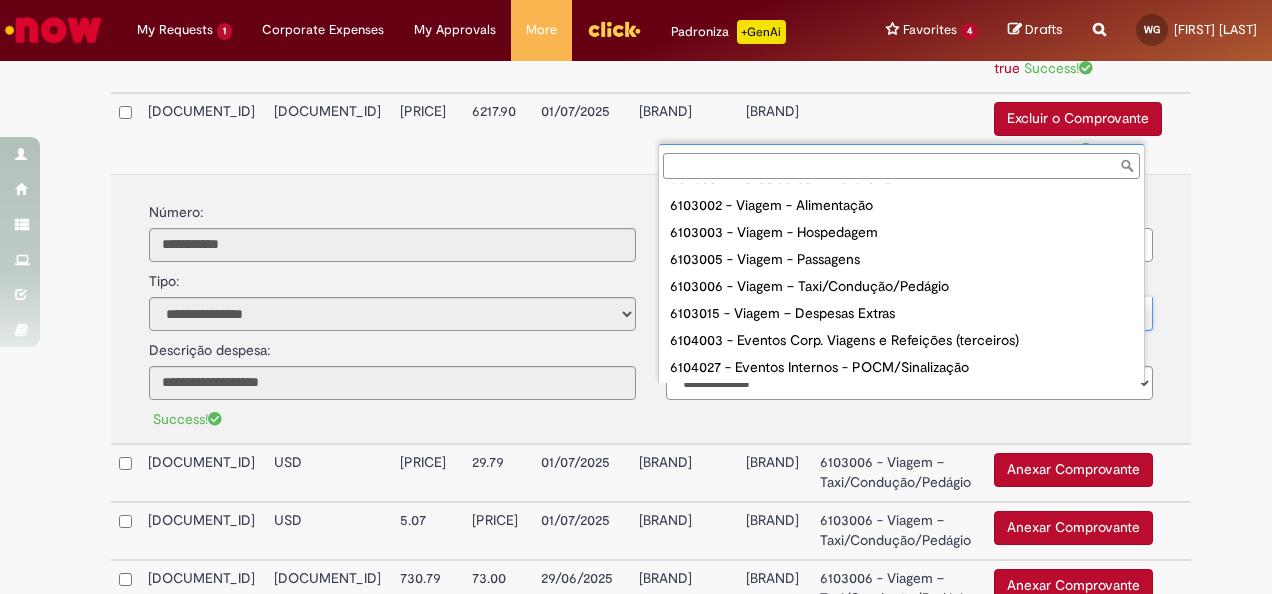 scroll, scrollTop: 133, scrollLeft: 0, axis: vertical 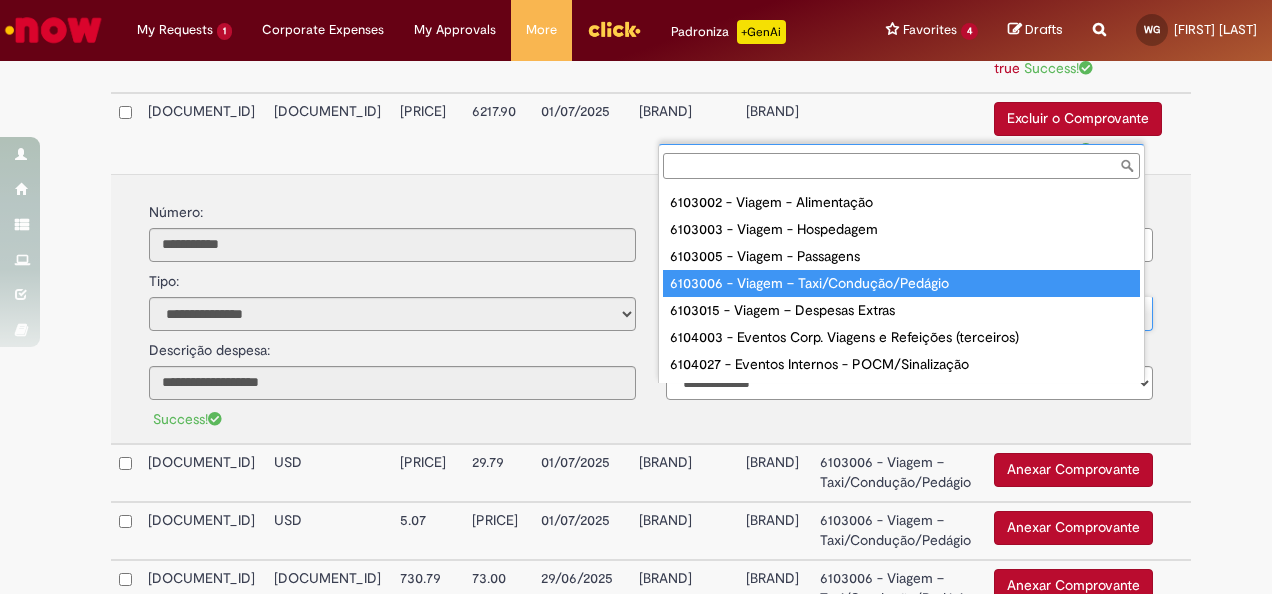 type on "**********" 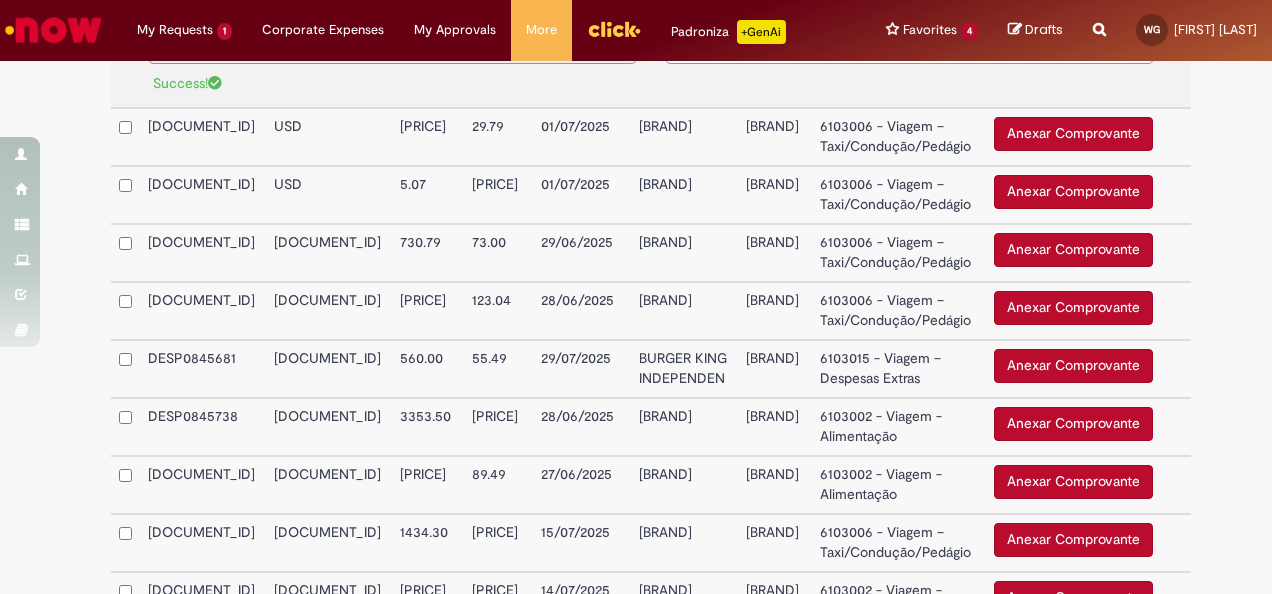 scroll, scrollTop: 3921, scrollLeft: 0, axis: vertical 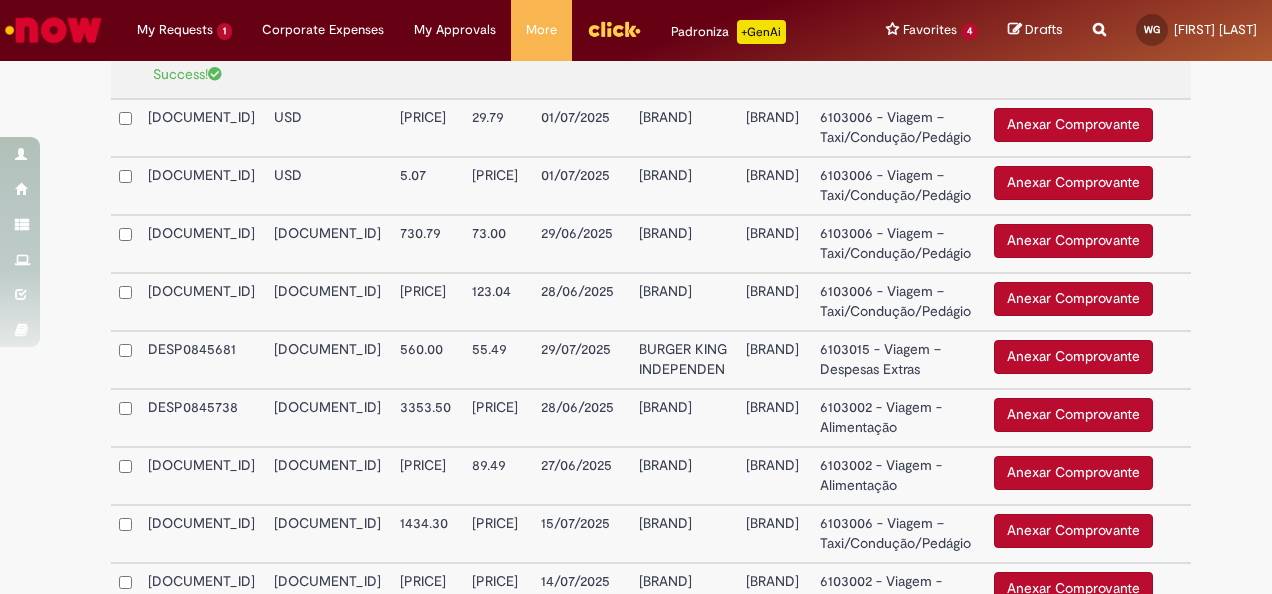 click on "Anexar Comprovante" at bounding box center (1073, 125) 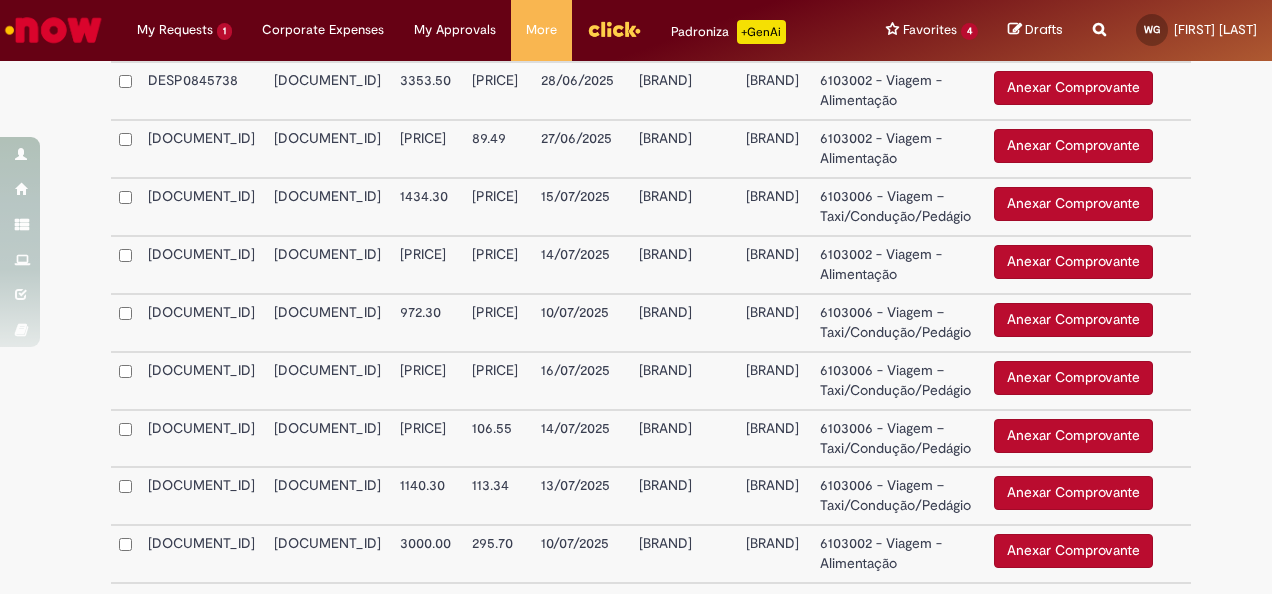 scroll, scrollTop: 4306, scrollLeft: 0, axis: vertical 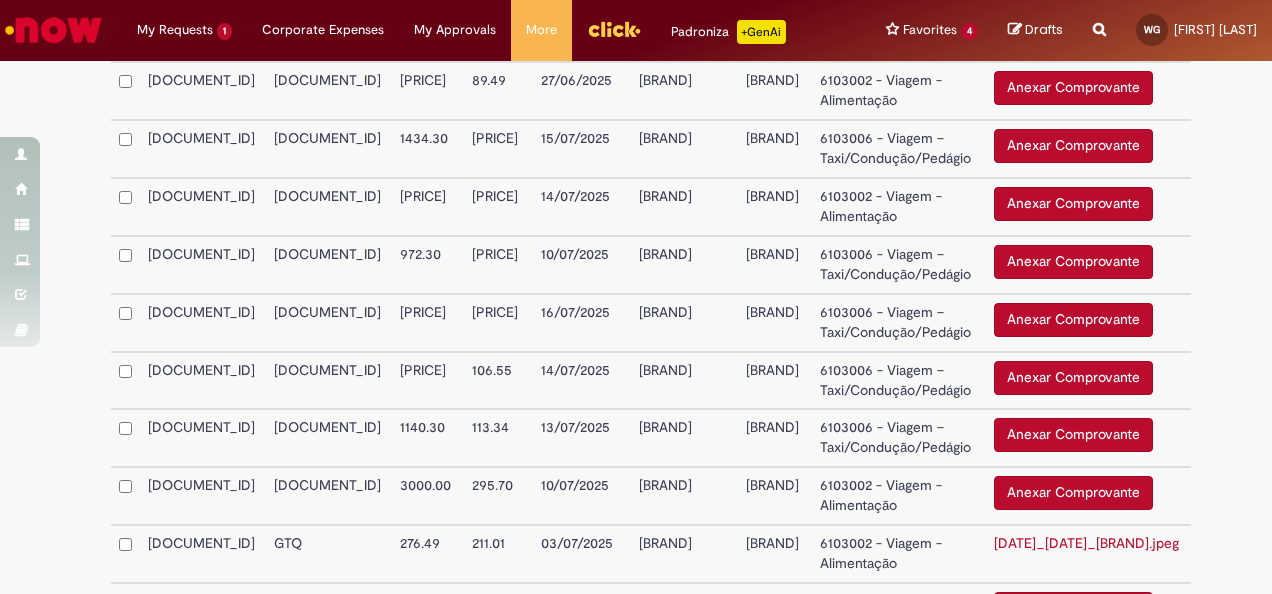 click on "Anexar Comprovante" at bounding box center (1073, -28) 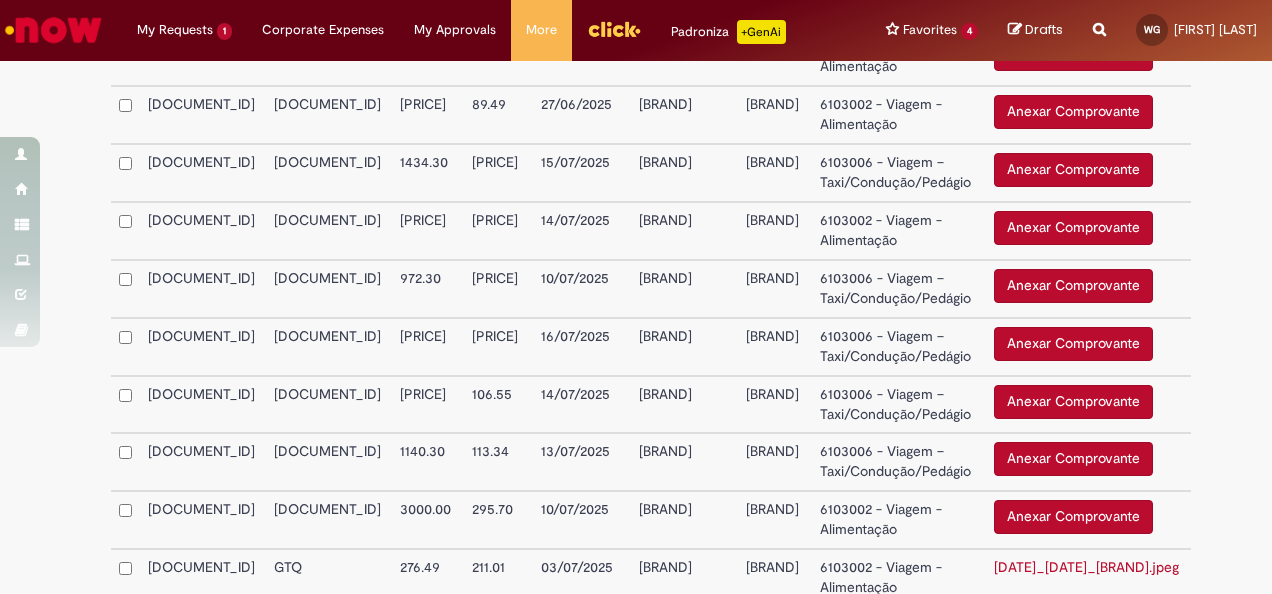 click on "Anexar Comprovante" at bounding box center [1073, 54] 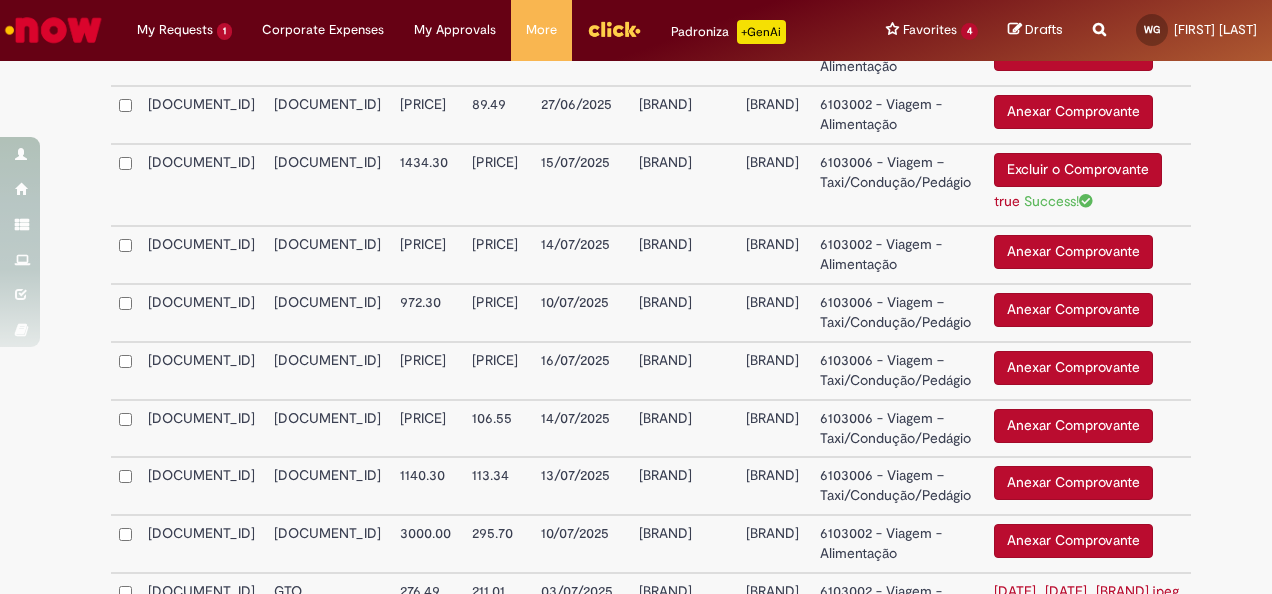 click on "Anexar Comprovante" at bounding box center [1073, 252] 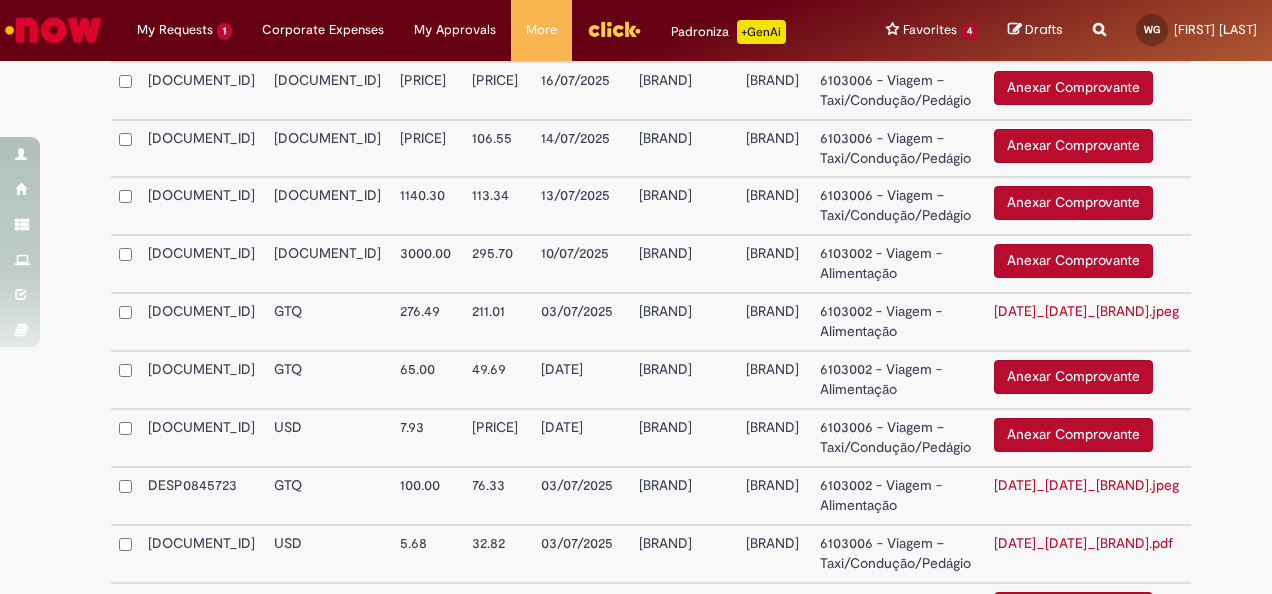 scroll, scrollTop: 4676, scrollLeft: 0, axis: vertical 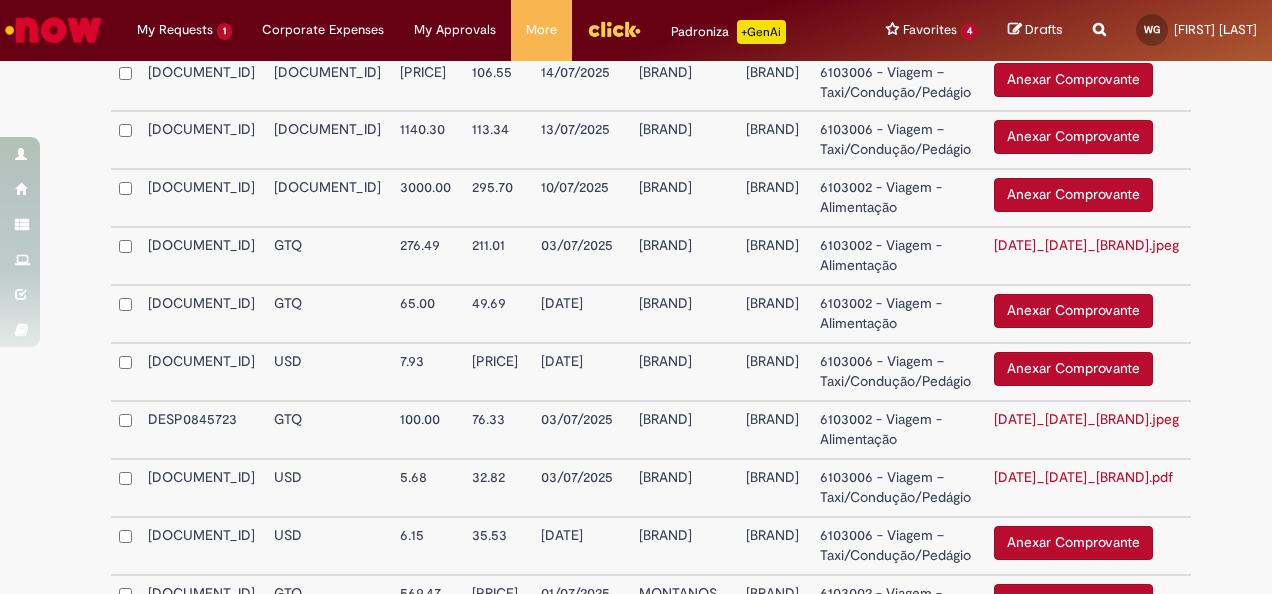 click on "Anexar Comprovante" at bounding box center (1073, -36) 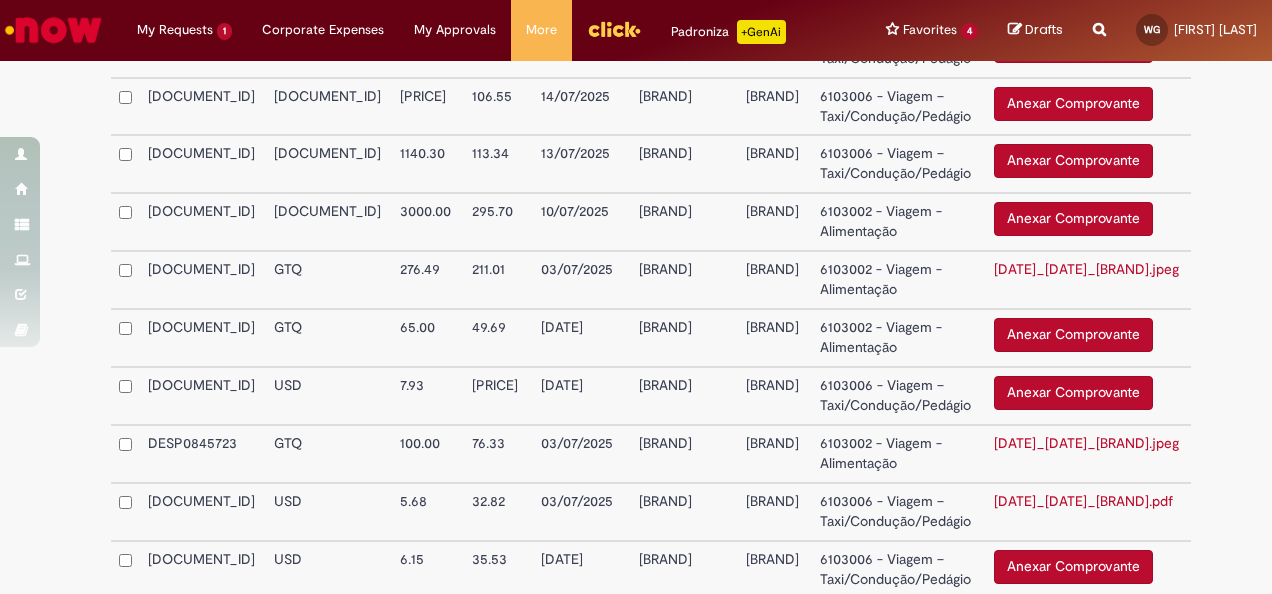 click on "Anexar Comprovante" at bounding box center (1073, 46) 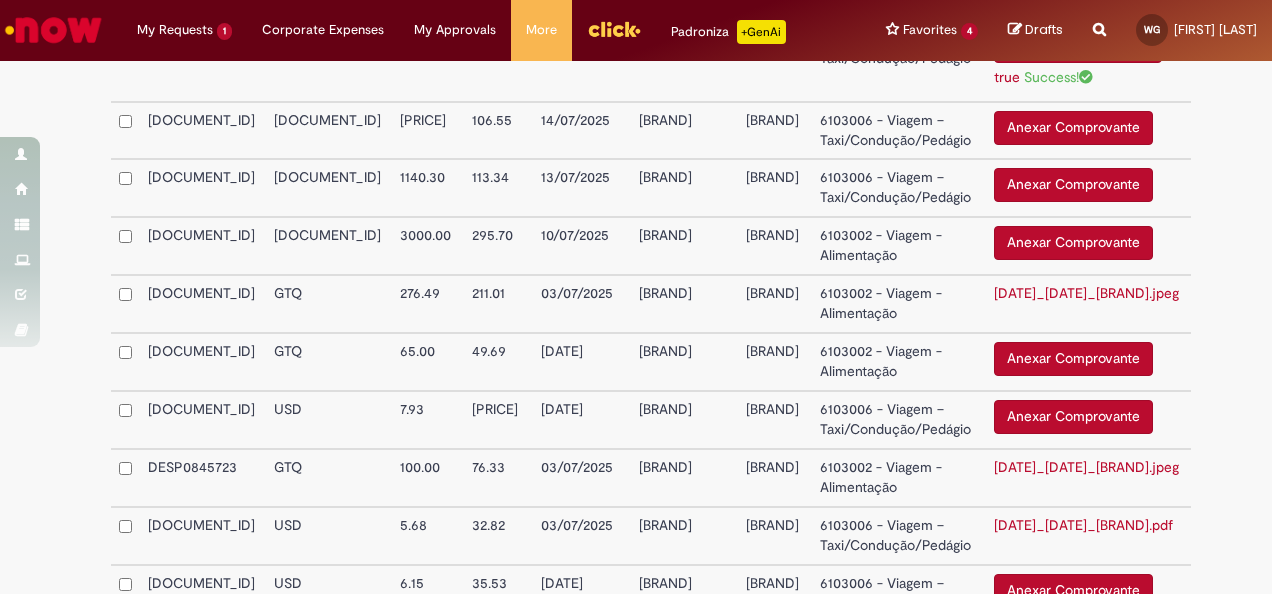 click on "Anexar Comprovante" at bounding box center [1073, 128] 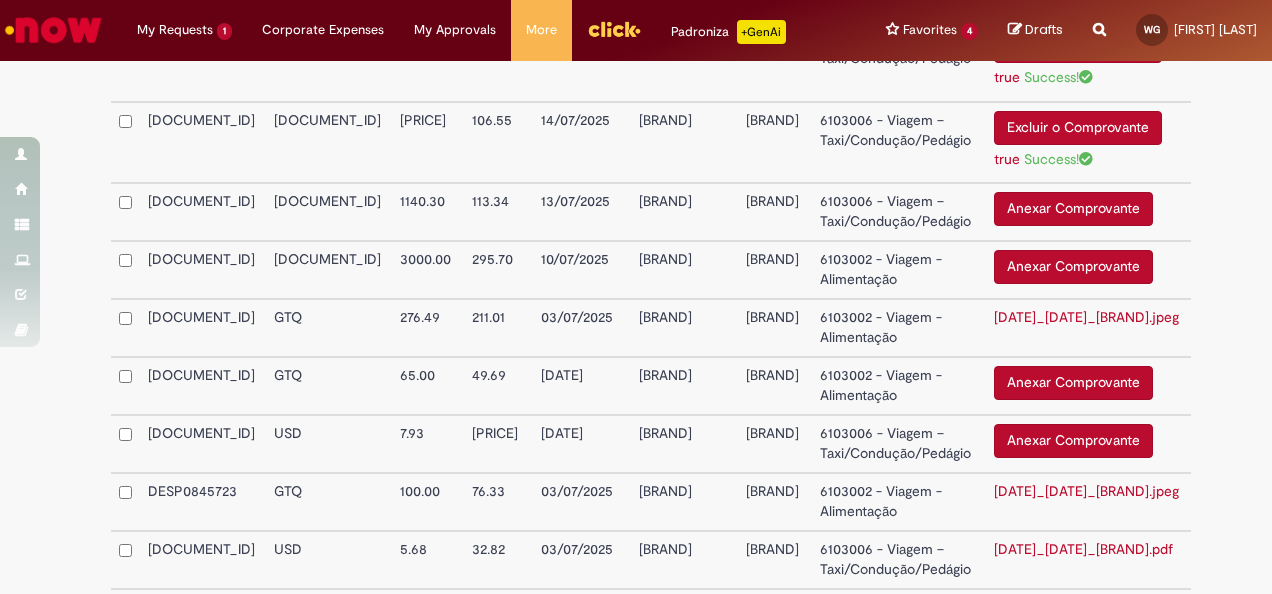 click on "Anexar Comprovante" at bounding box center (1073, 209) 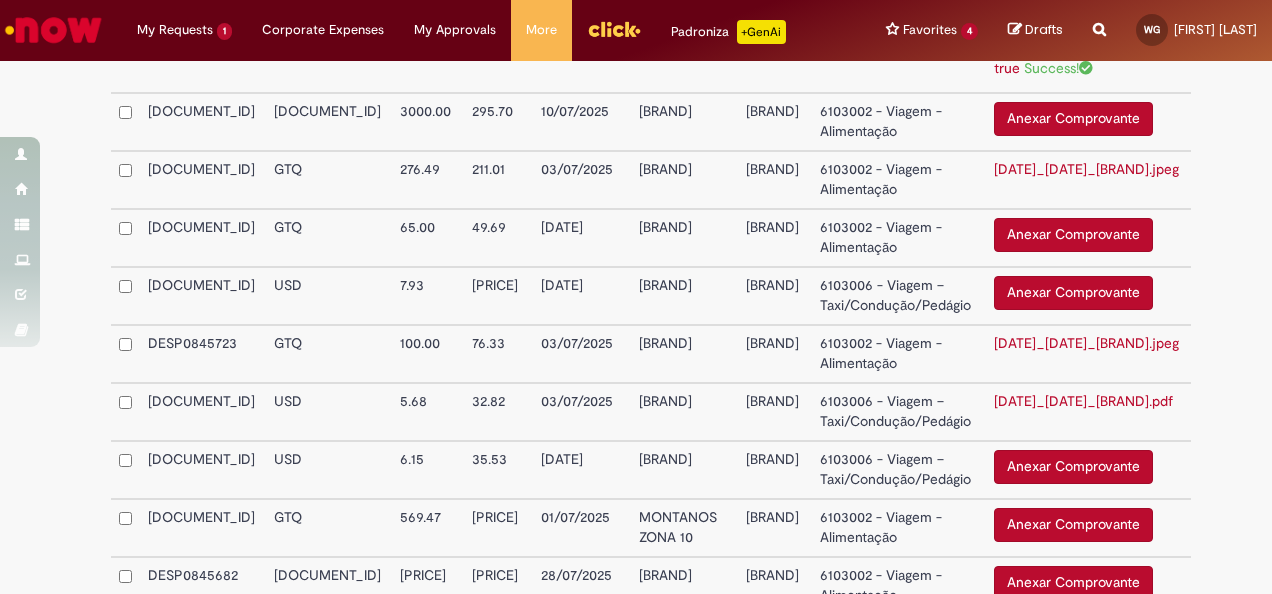 scroll, scrollTop: 4856, scrollLeft: 0, axis: vertical 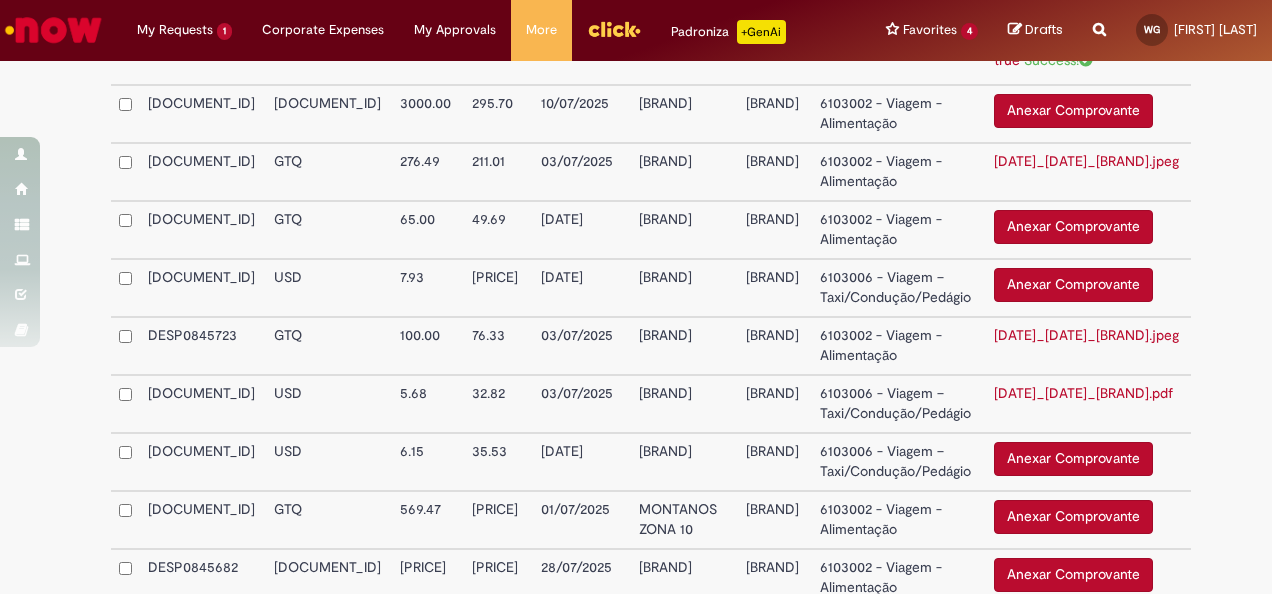click on "Anexar Comprovante" at bounding box center [1073, 111] 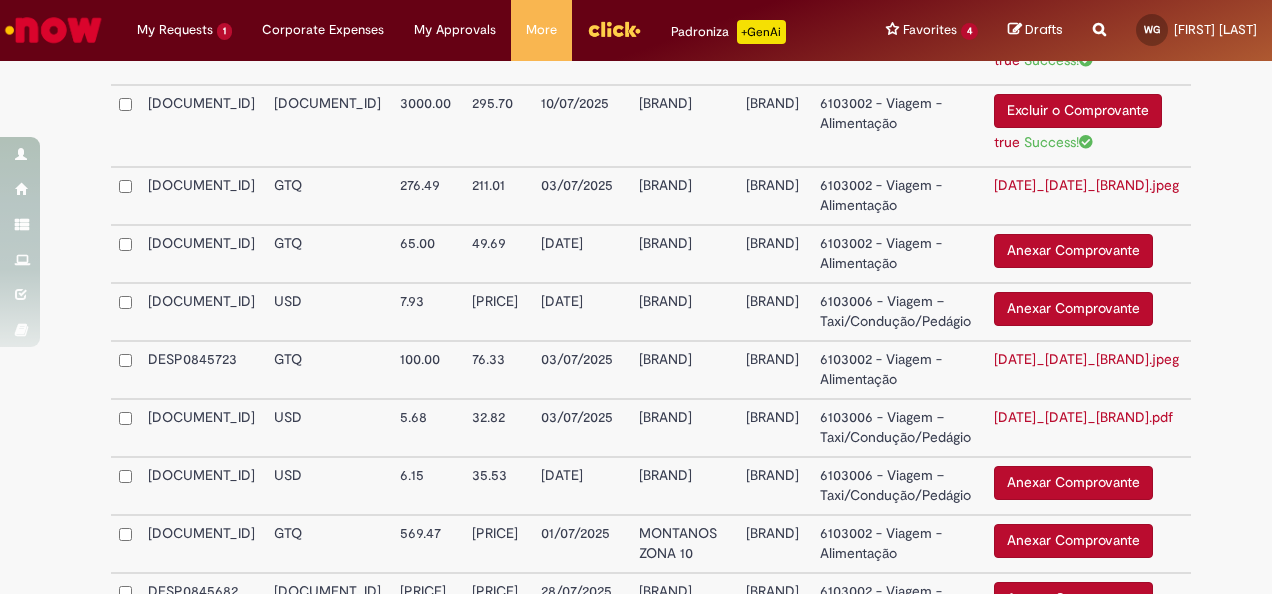 click on "Anexar Comprovante" at bounding box center [1073, 251] 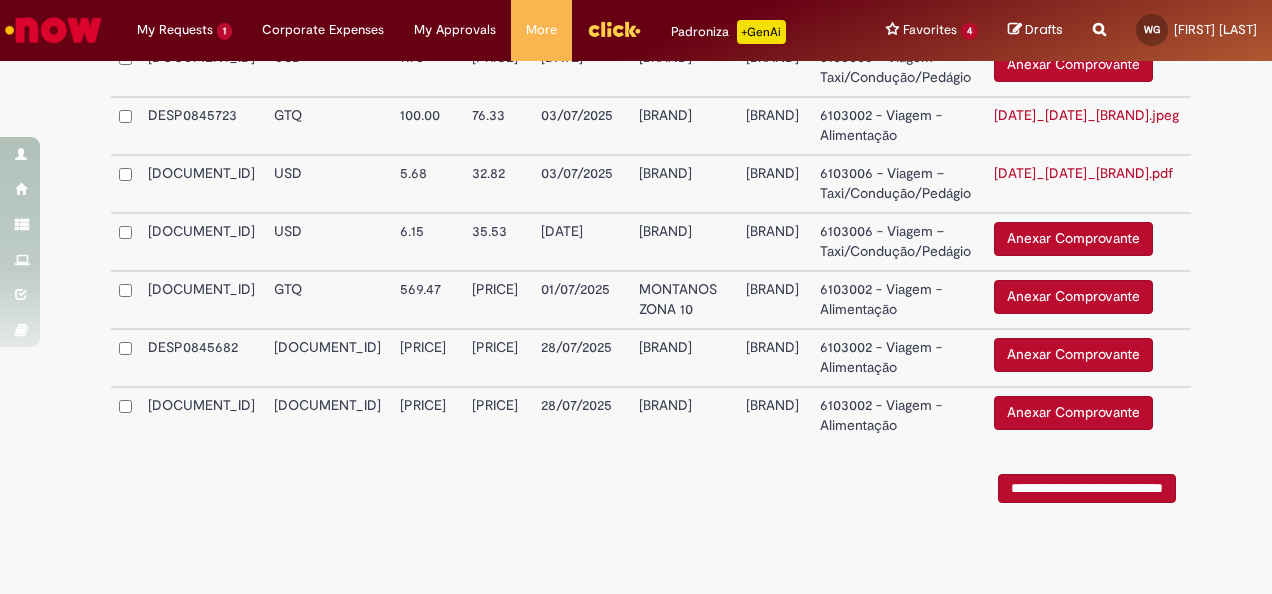 scroll, scrollTop: 5194, scrollLeft: 0, axis: vertical 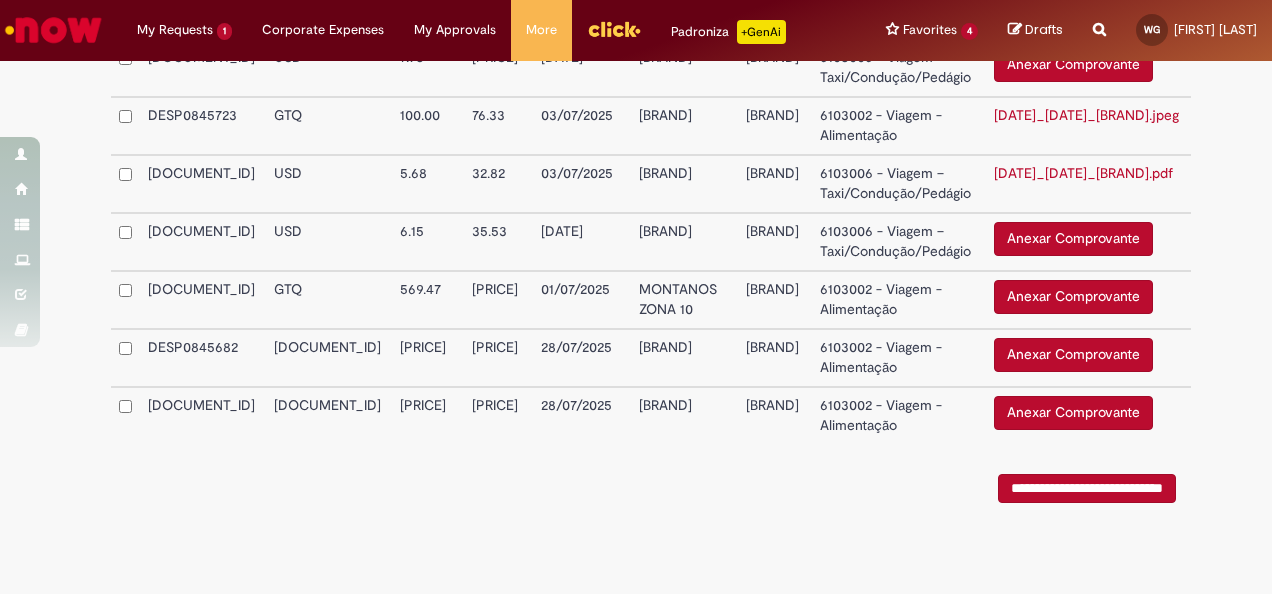 click on "Anexar Comprovante" at bounding box center [1073, 355] 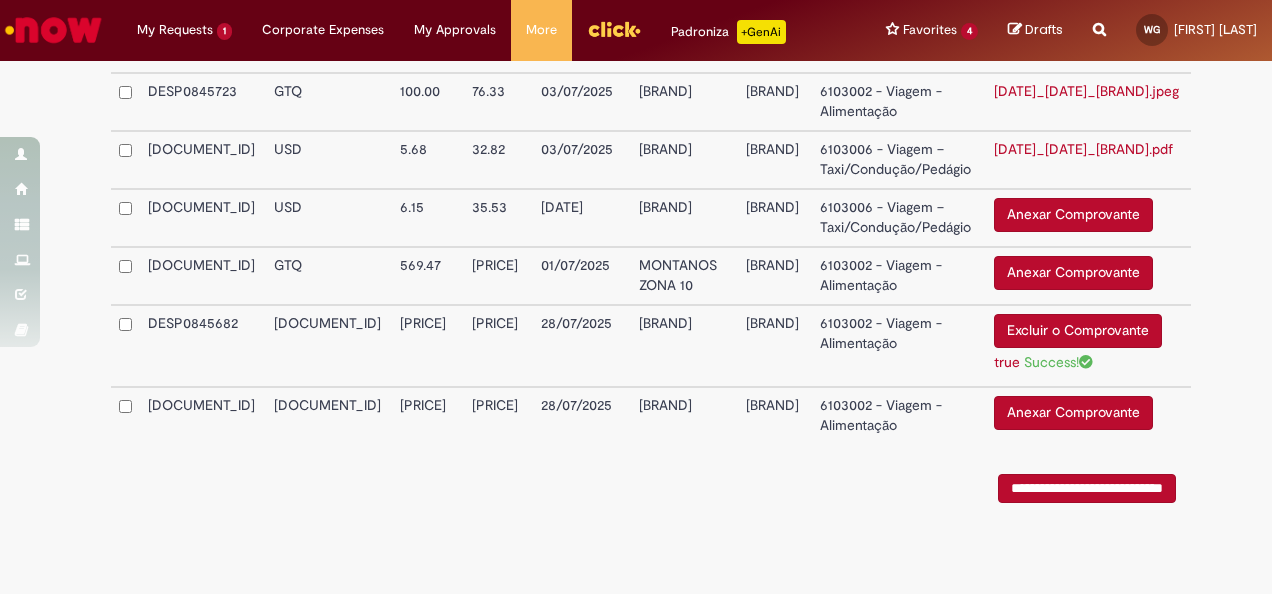 click on "Anexar Comprovante" at bounding box center (1073, 413) 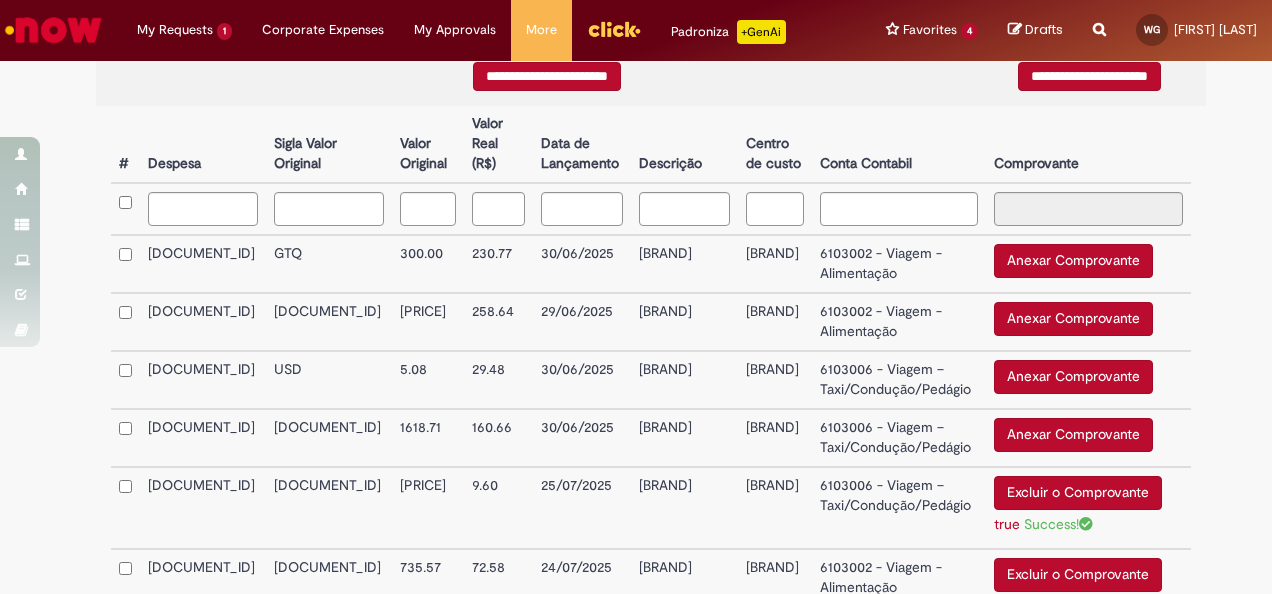 scroll, scrollTop: 678, scrollLeft: 0, axis: vertical 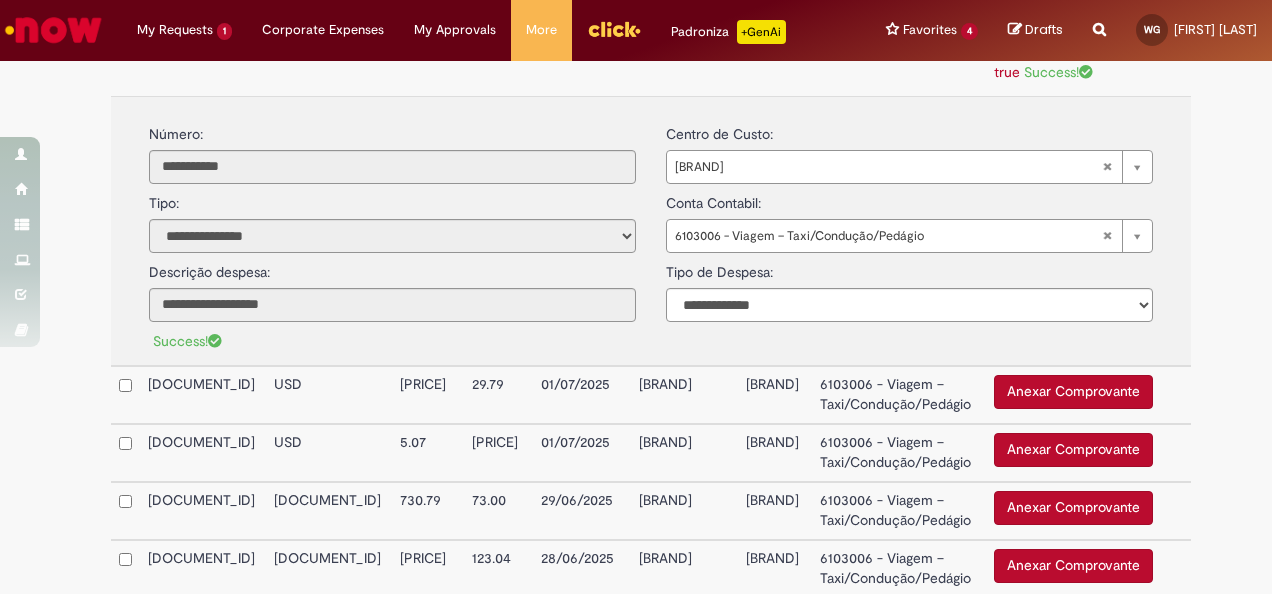 click on "6103006 - Viagem – Taxi/Condução/Pedágio" at bounding box center (898, 55) 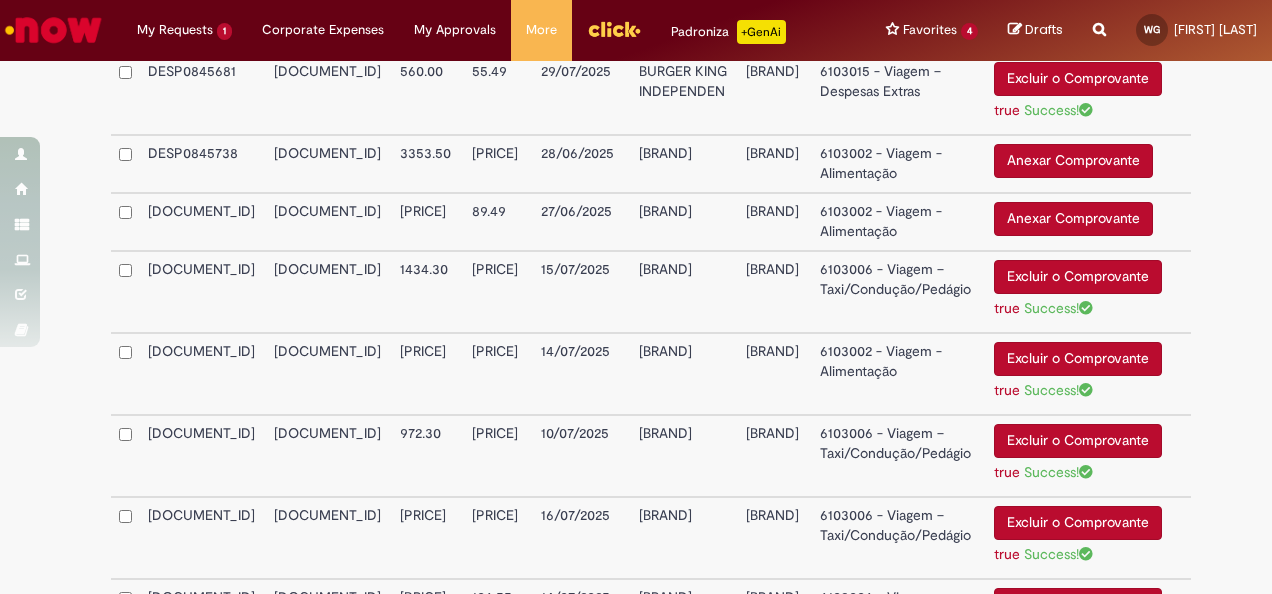 scroll, scrollTop: 3946, scrollLeft: 0, axis: vertical 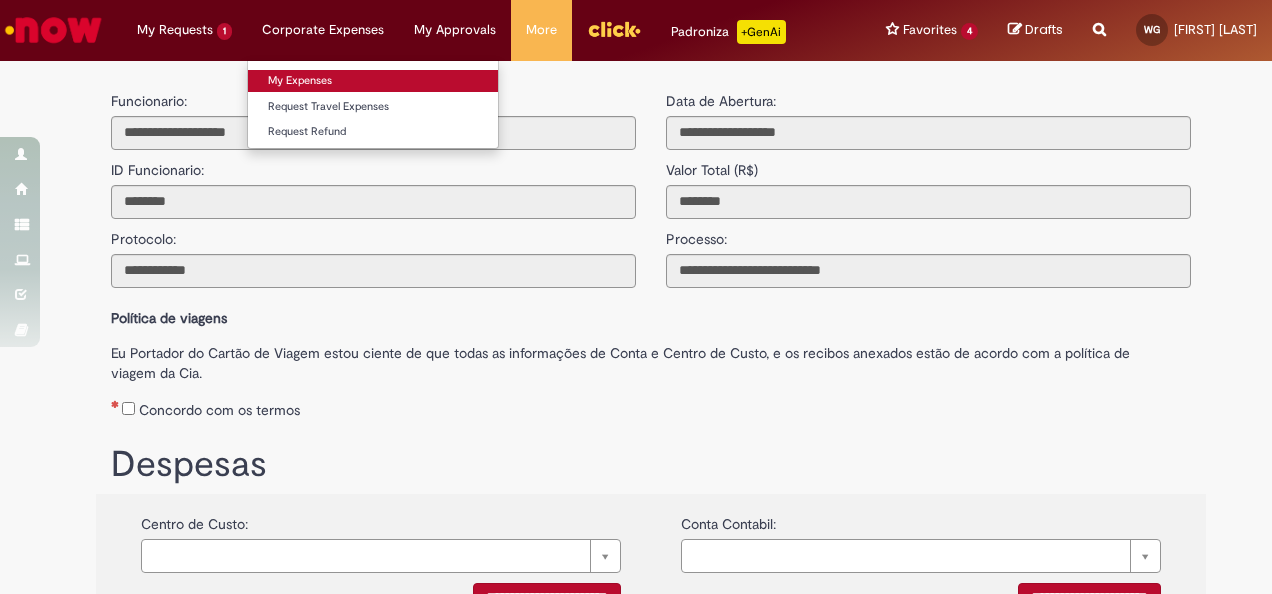 click on "My Expenses" at bounding box center [373, 81] 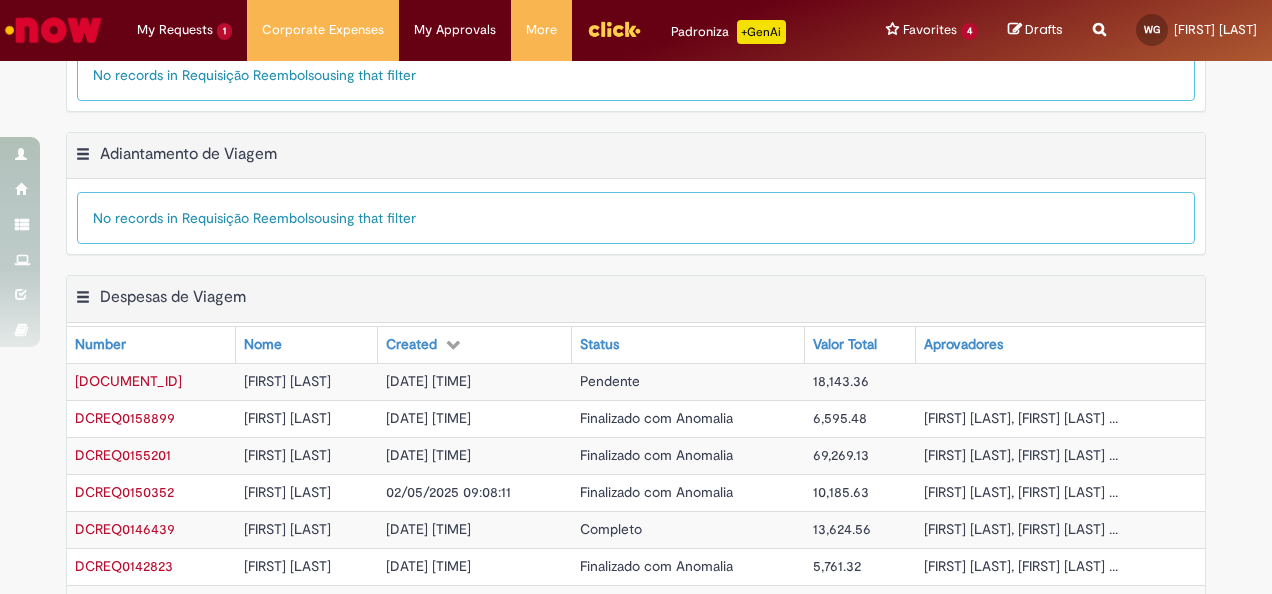 scroll, scrollTop: 620, scrollLeft: 0, axis: vertical 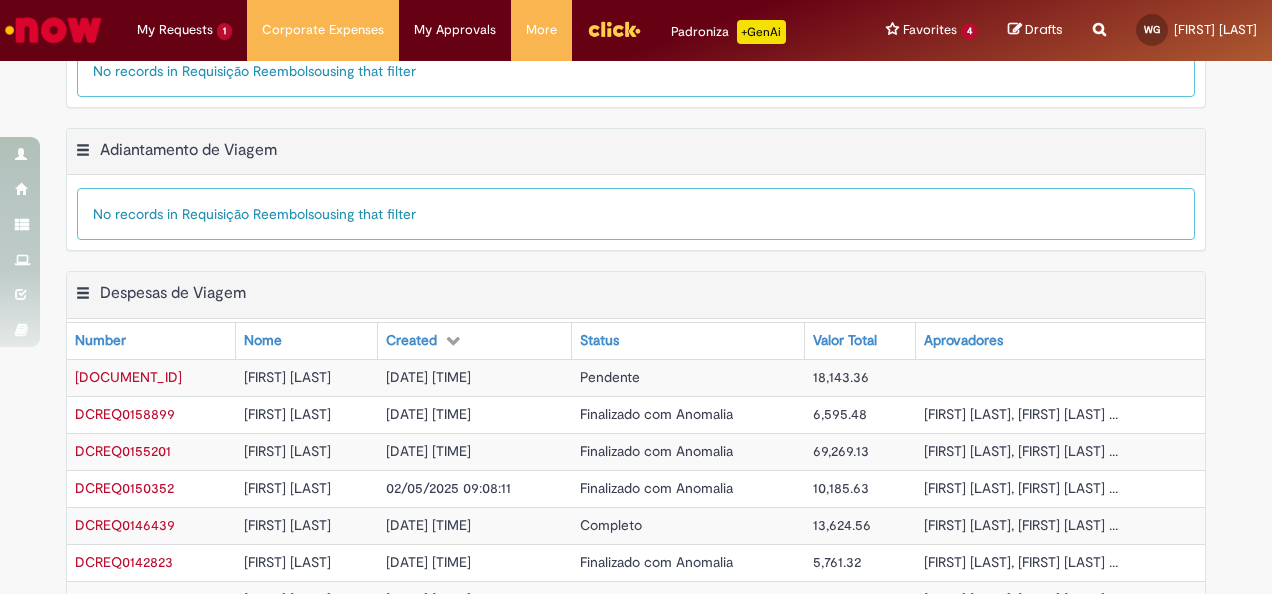 click on "[DOCUMENT_ID]" at bounding box center [128, 377] 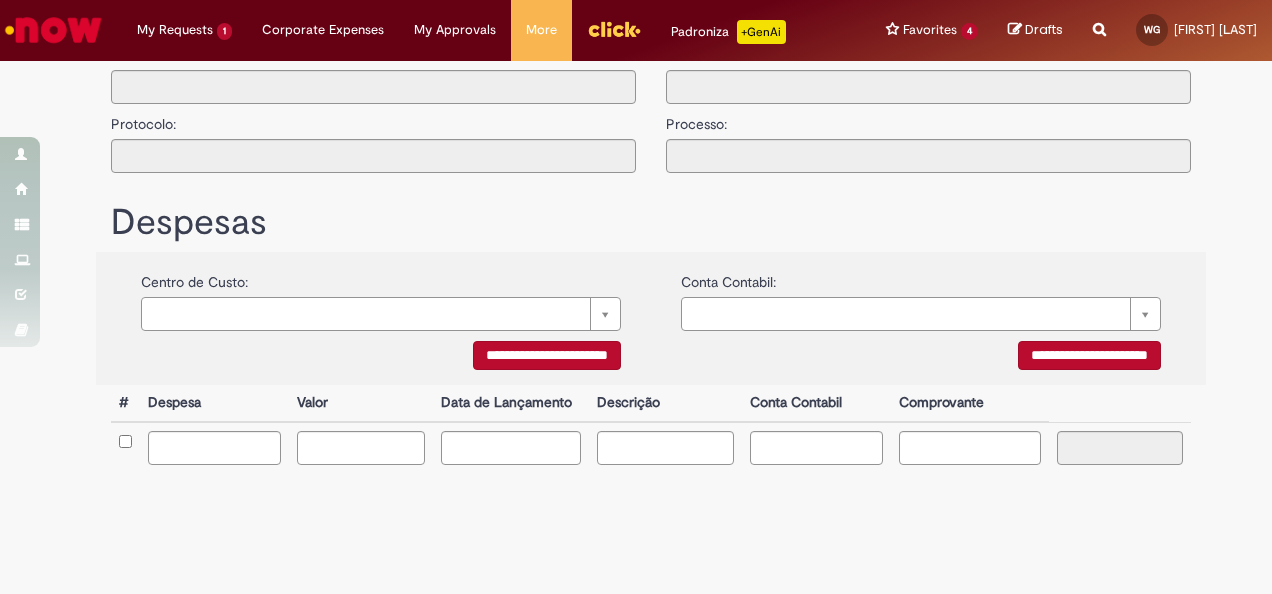 scroll, scrollTop: 0, scrollLeft: 0, axis: both 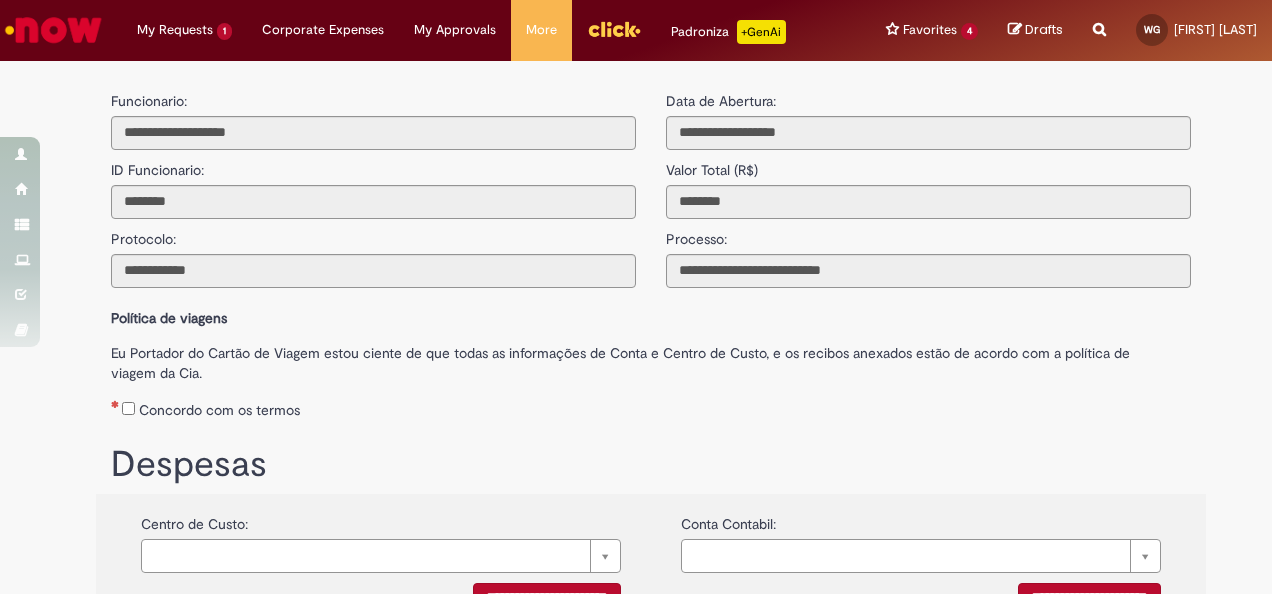 type on "**********" 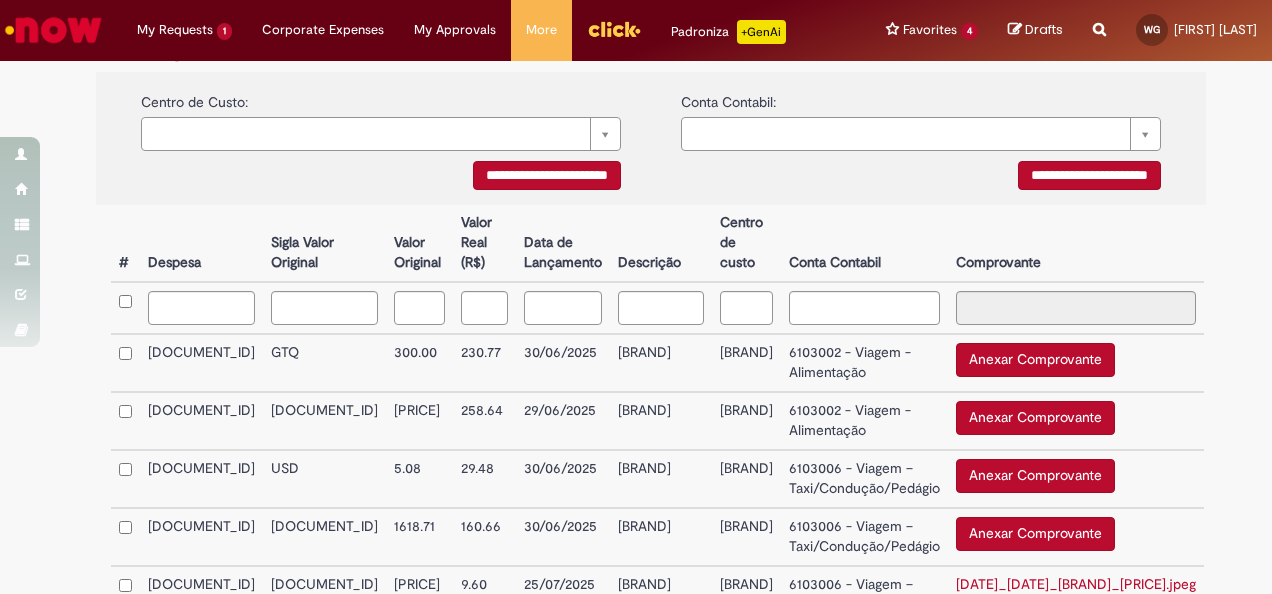 scroll, scrollTop: 430, scrollLeft: 0, axis: vertical 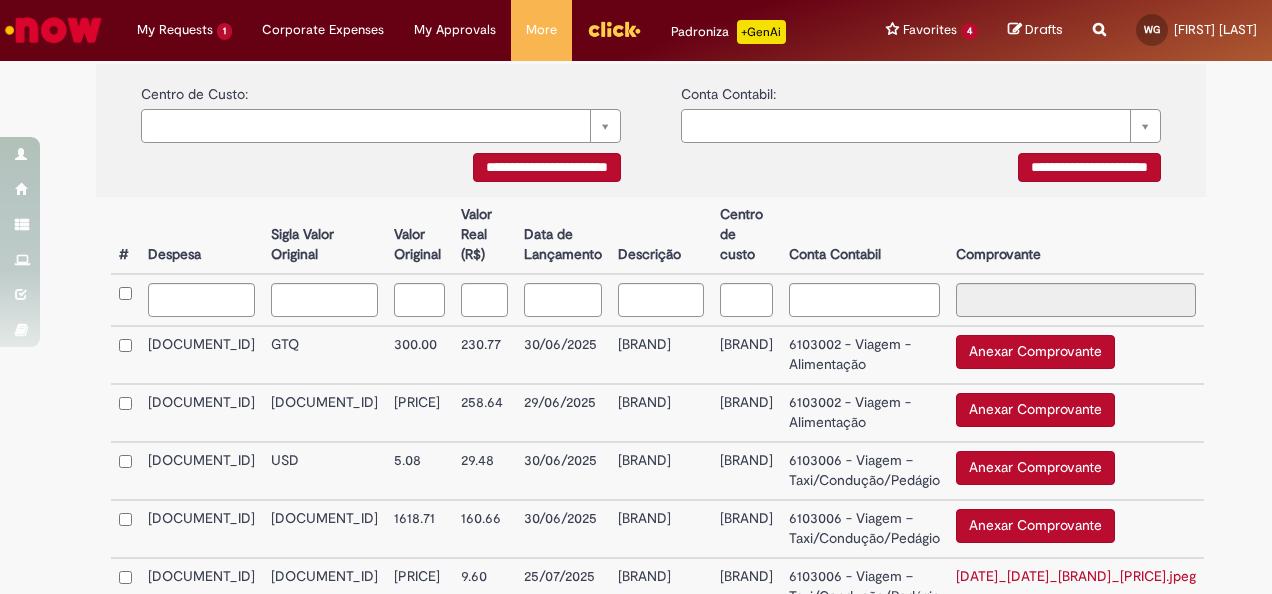 click on "Comprovante" at bounding box center [1076, 235] 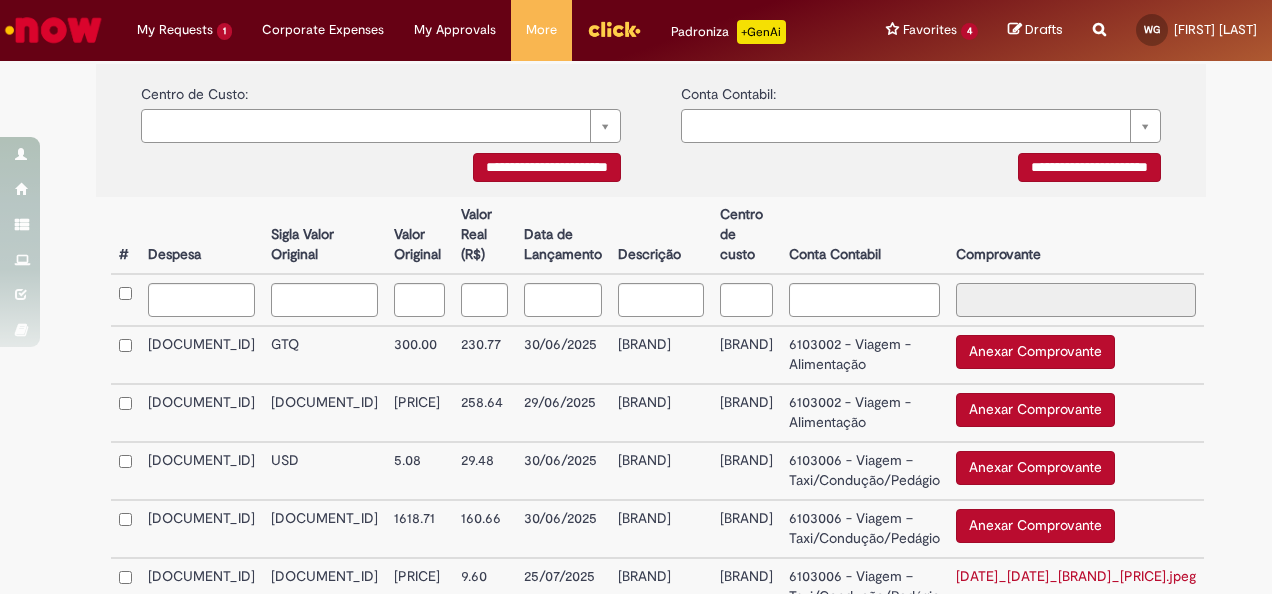 click at bounding box center (1076, 300) 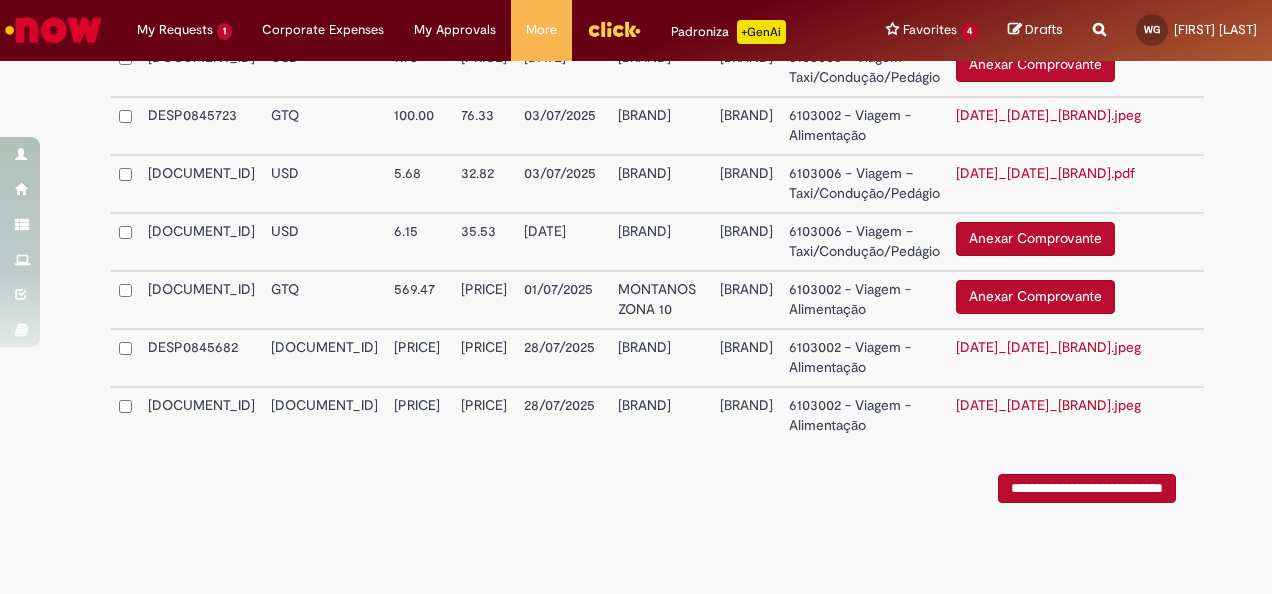 scroll, scrollTop: 5072, scrollLeft: 0, axis: vertical 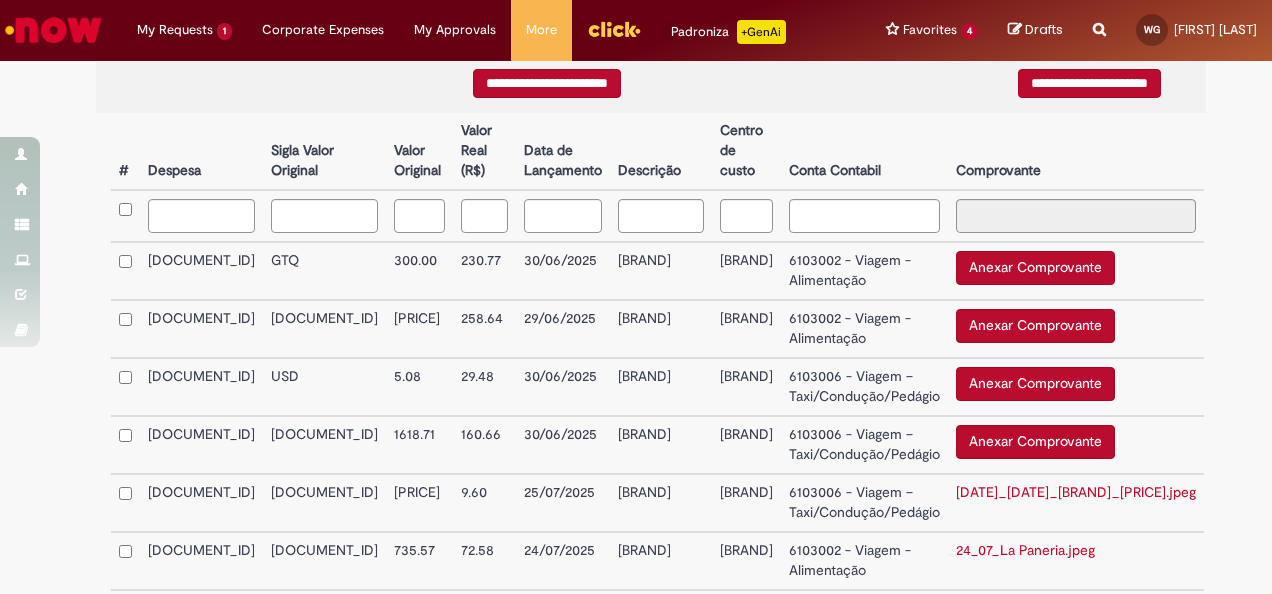 click at bounding box center [563, 216] 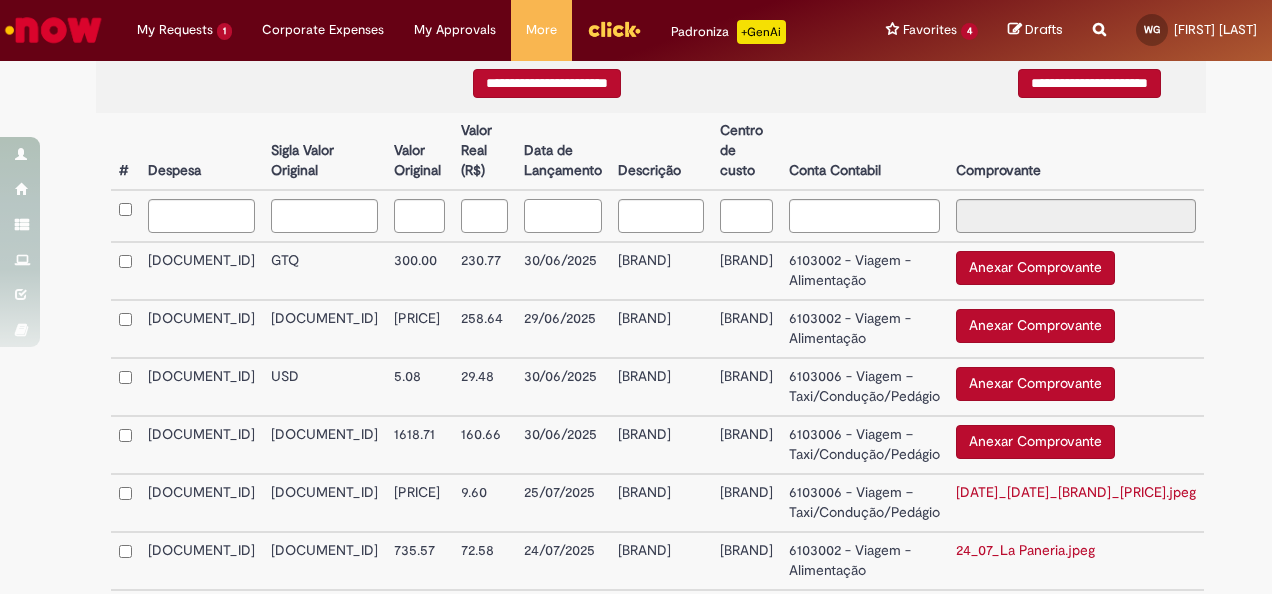 click at bounding box center [563, 216] 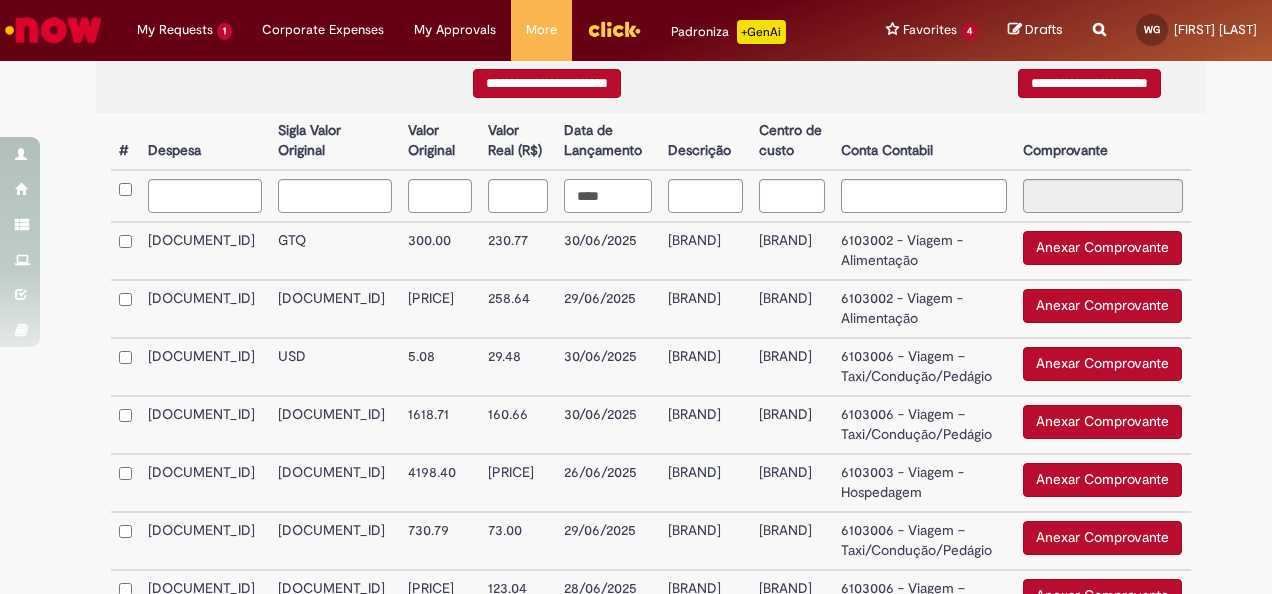 type on "****" 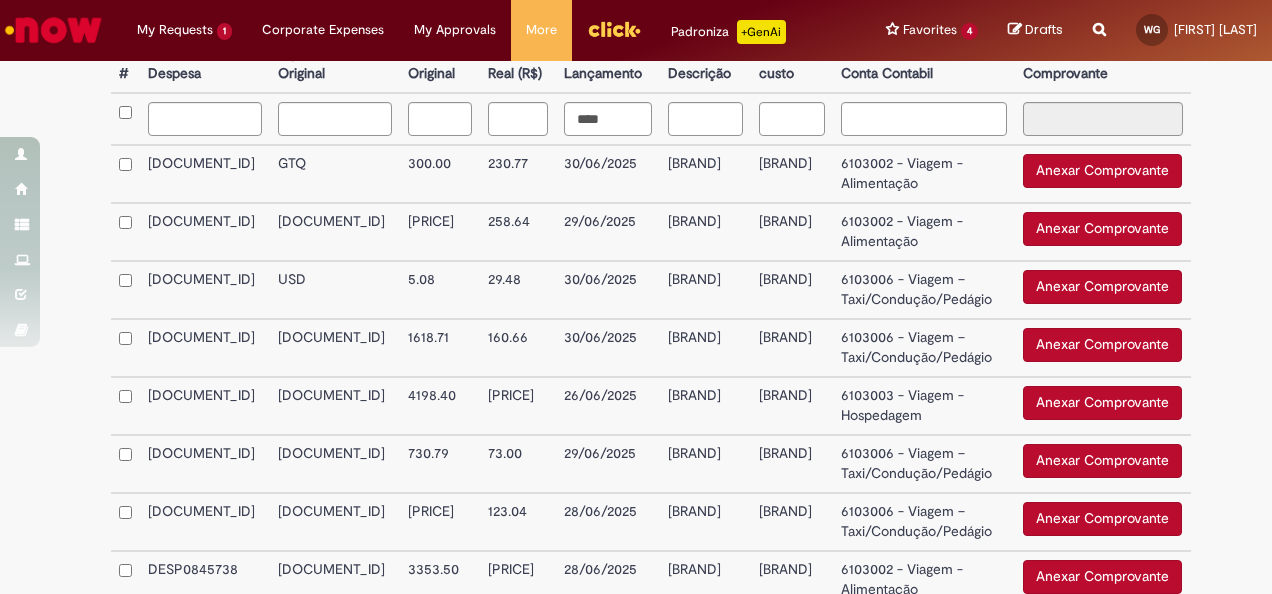 scroll, scrollTop: 997, scrollLeft: 0, axis: vertical 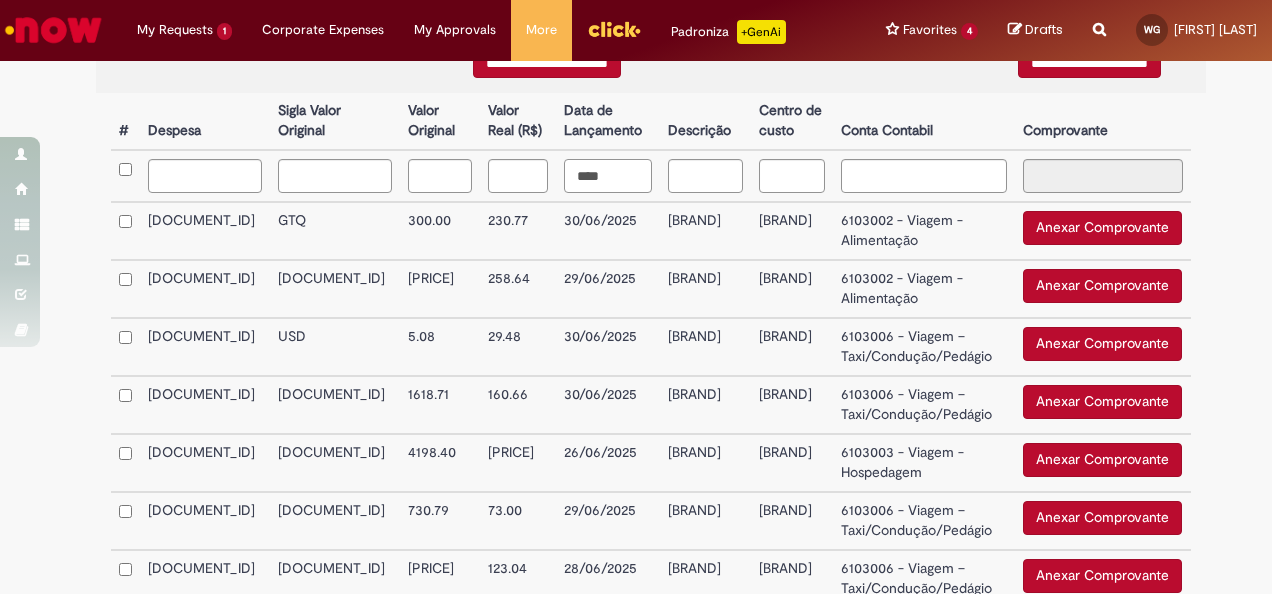 drag, startPoint x: 534, startPoint y: 181, endPoint x: 427, endPoint y: 178, distance: 107.042046 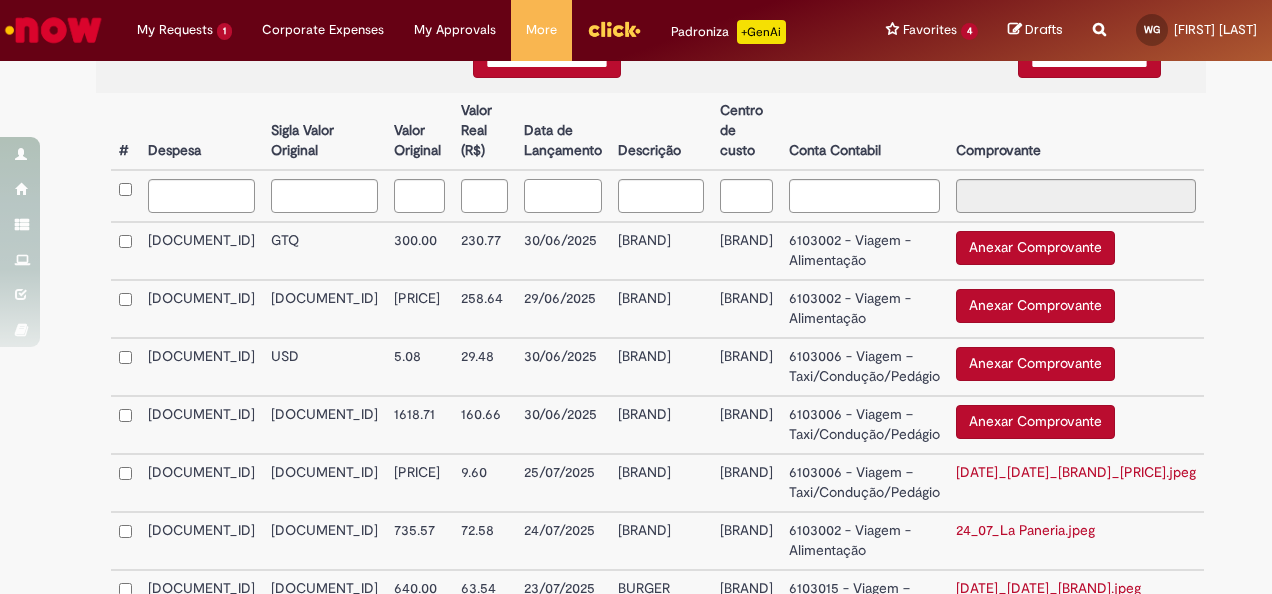 type 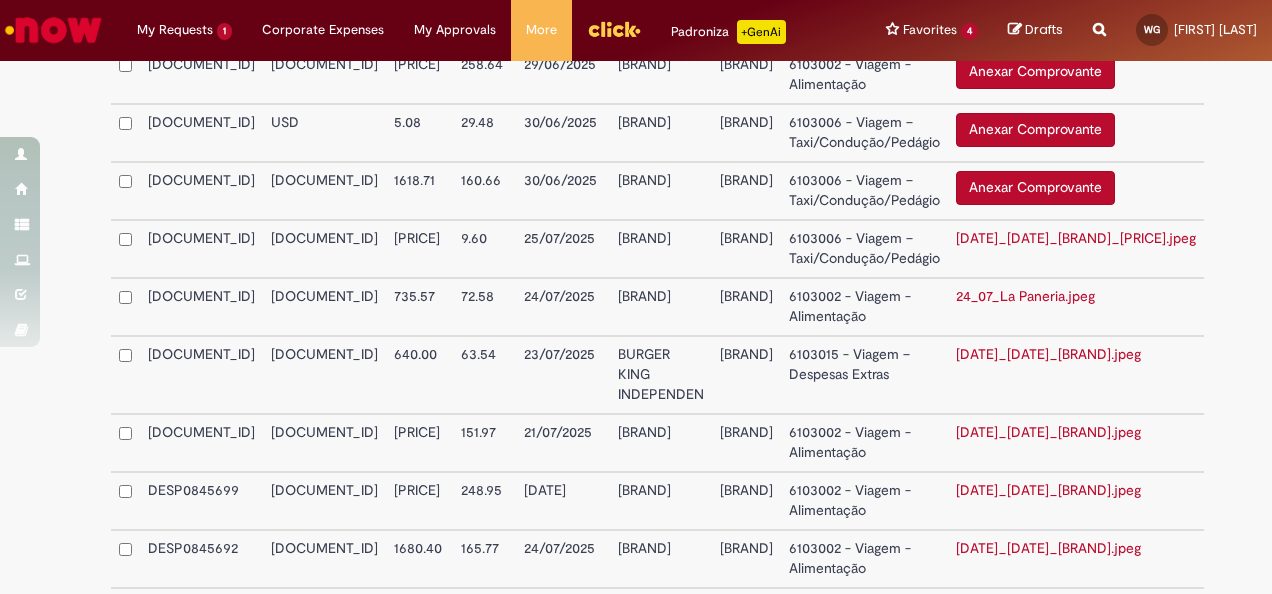 scroll, scrollTop: 0, scrollLeft: 0, axis: both 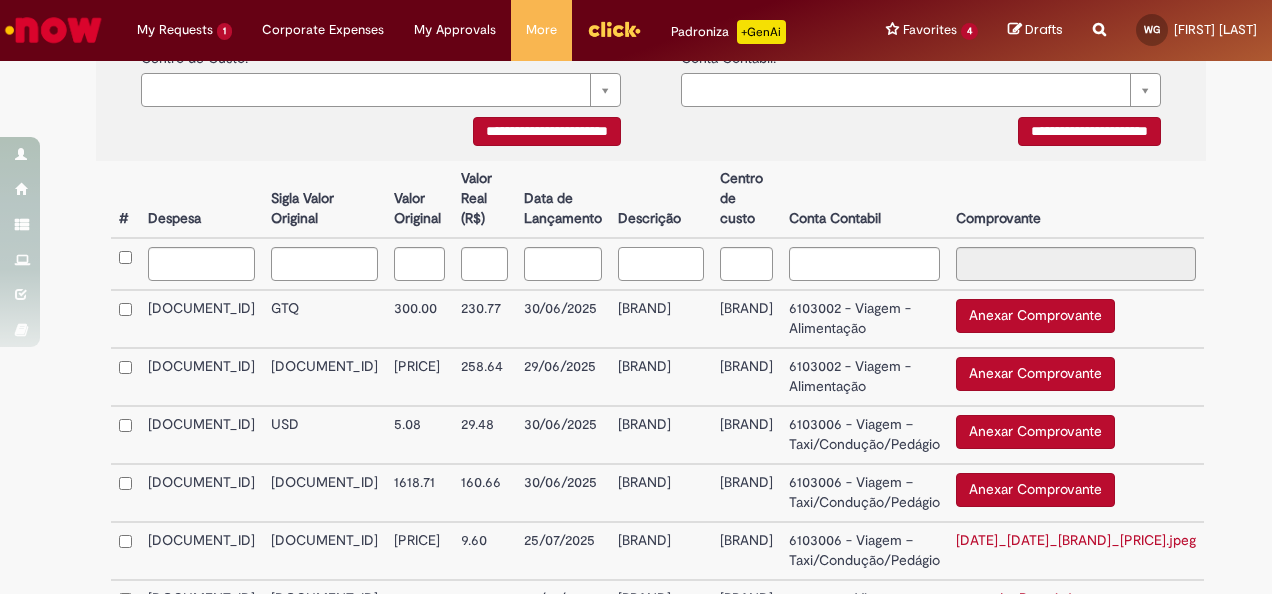 click at bounding box center [661, 264] 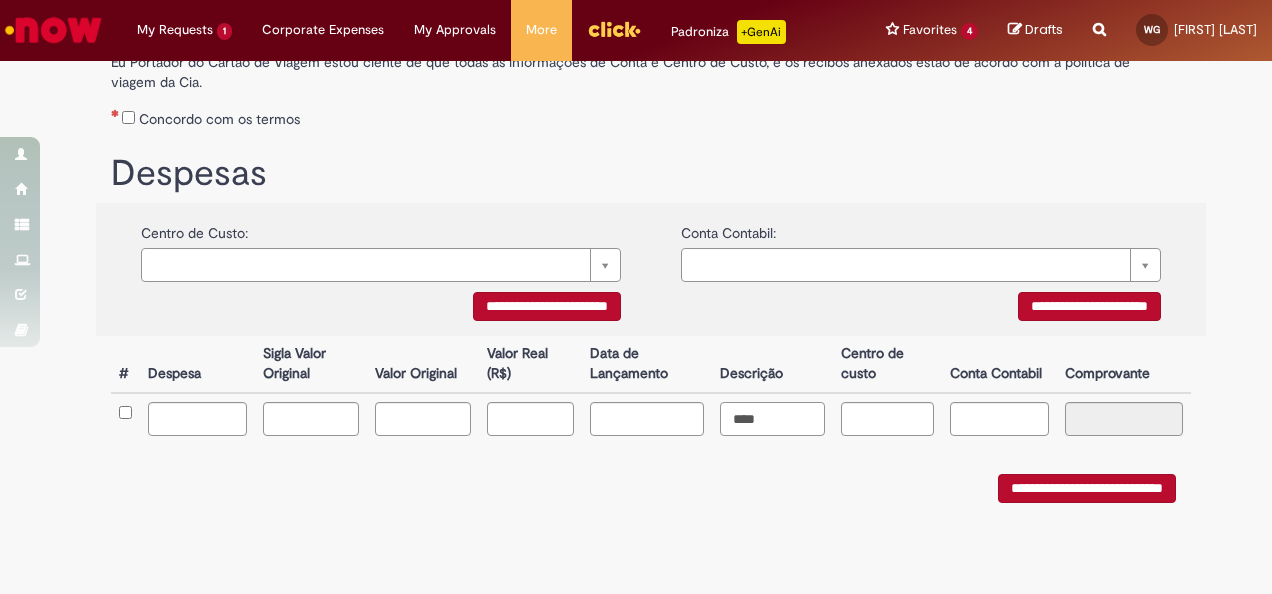 scroll, scrollTop: 296, scrollLeft: 0, axis: vertical 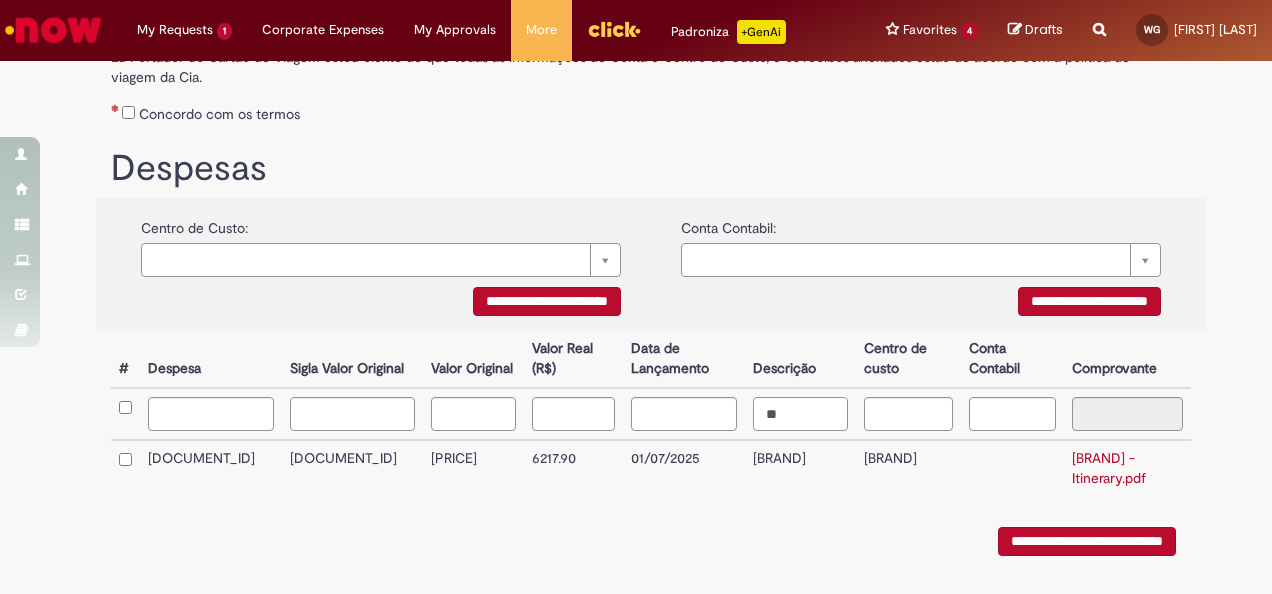 type on "*" 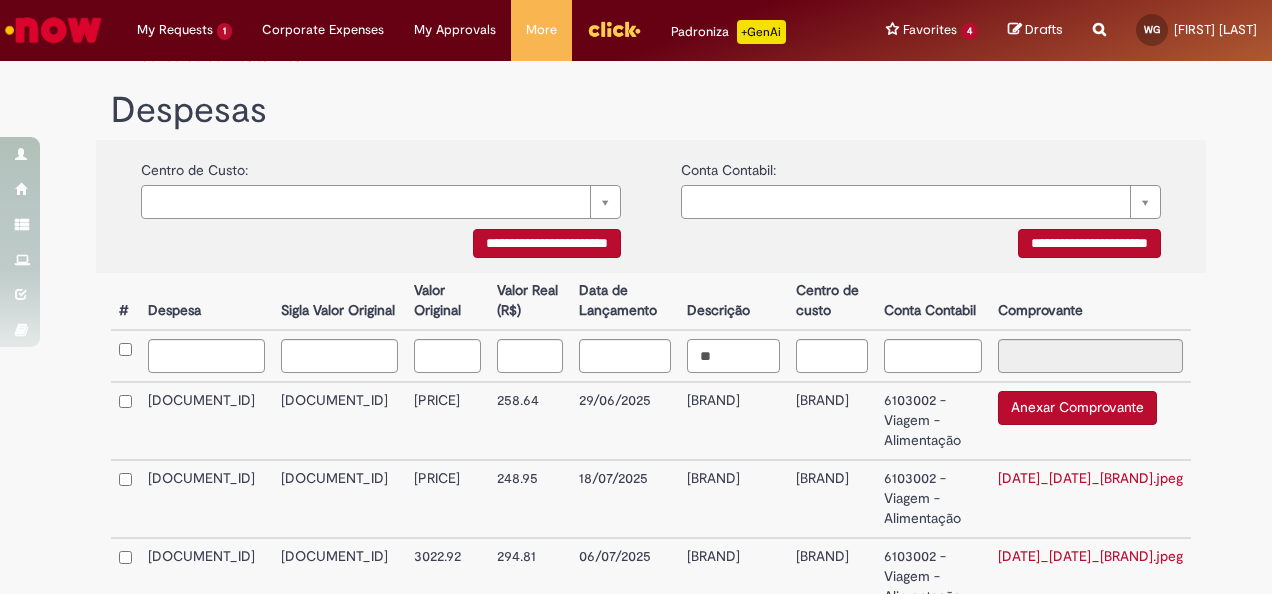 scroll, scrollTop: 466, scrollLeft: 0, axis: vertical 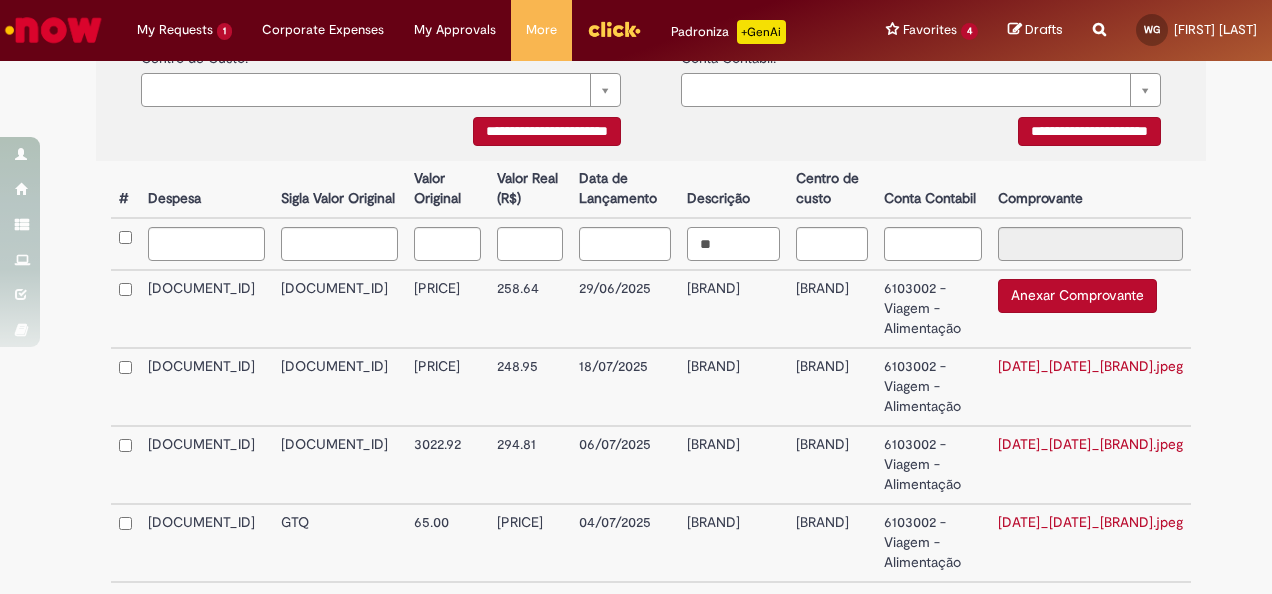 type on "*" 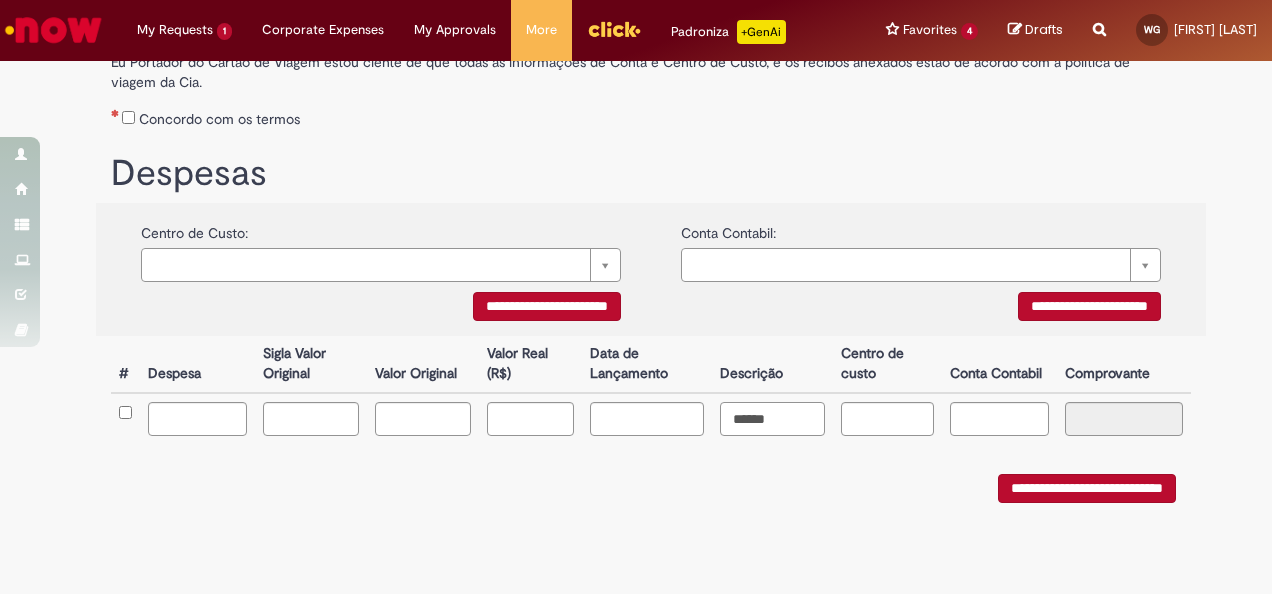 scroll, scrollTop: 296, scrollLeft: 0, axis: vertical 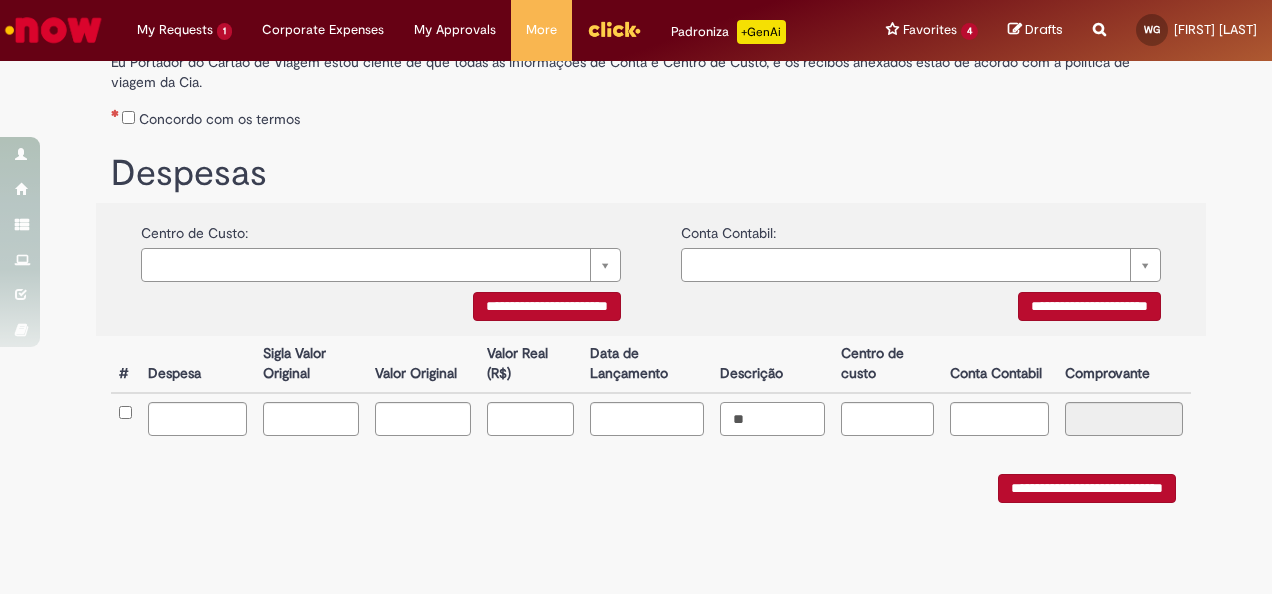 type on "*" 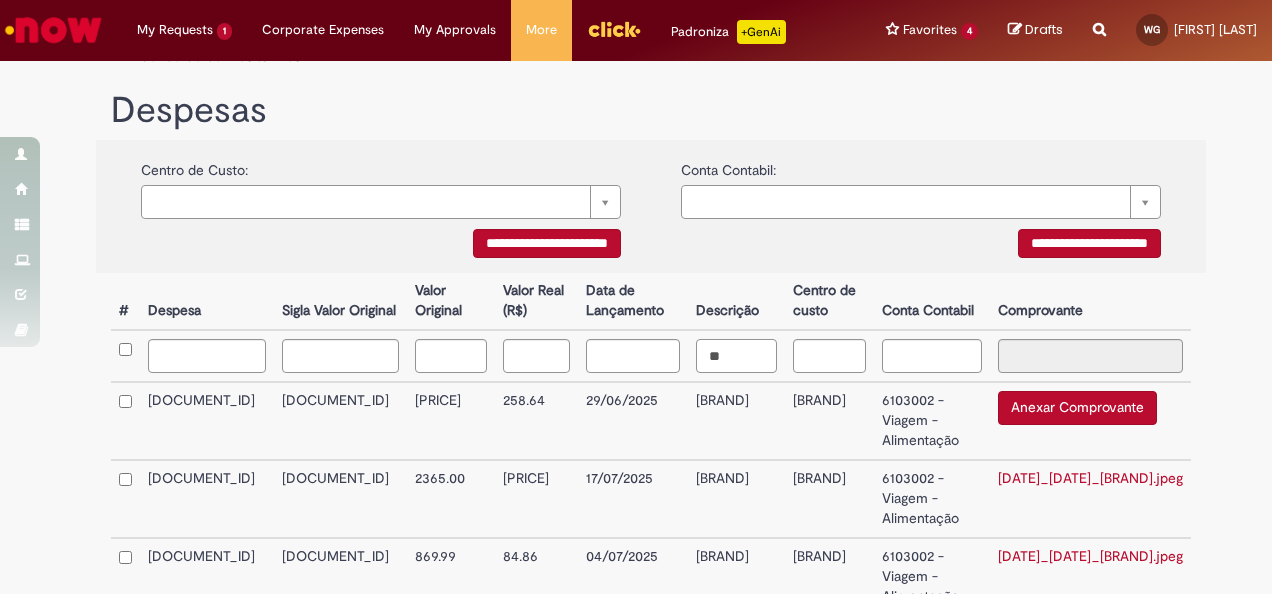 scroll, scrollTop: 466, scrollLeft: 0, axis: vertical 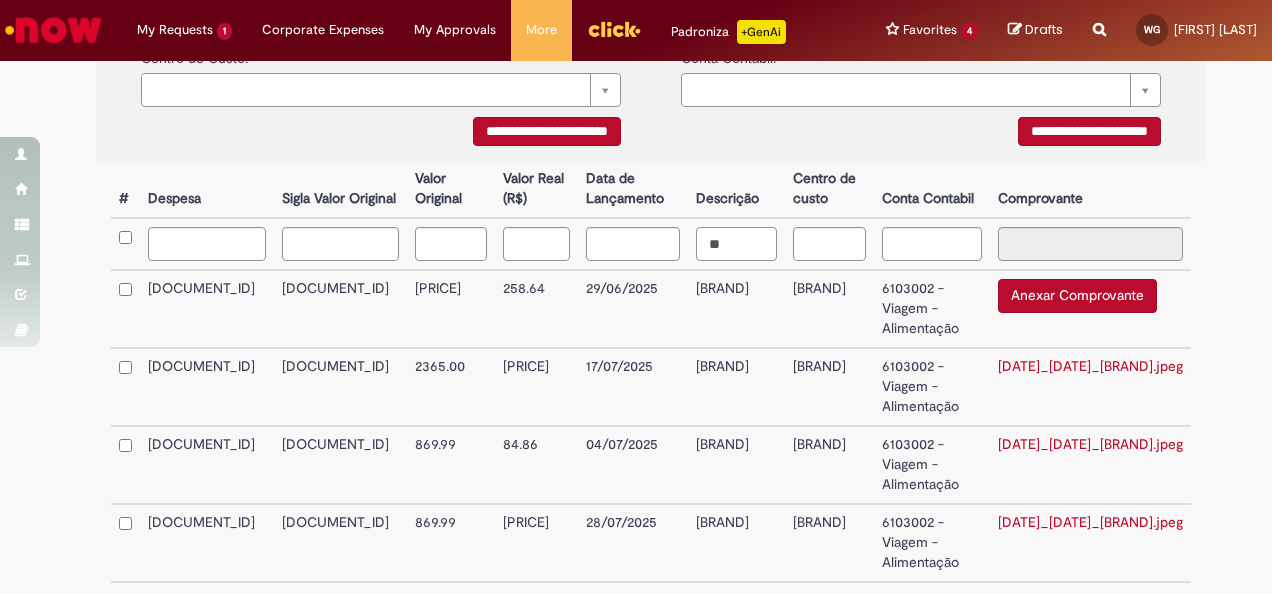type on "*" 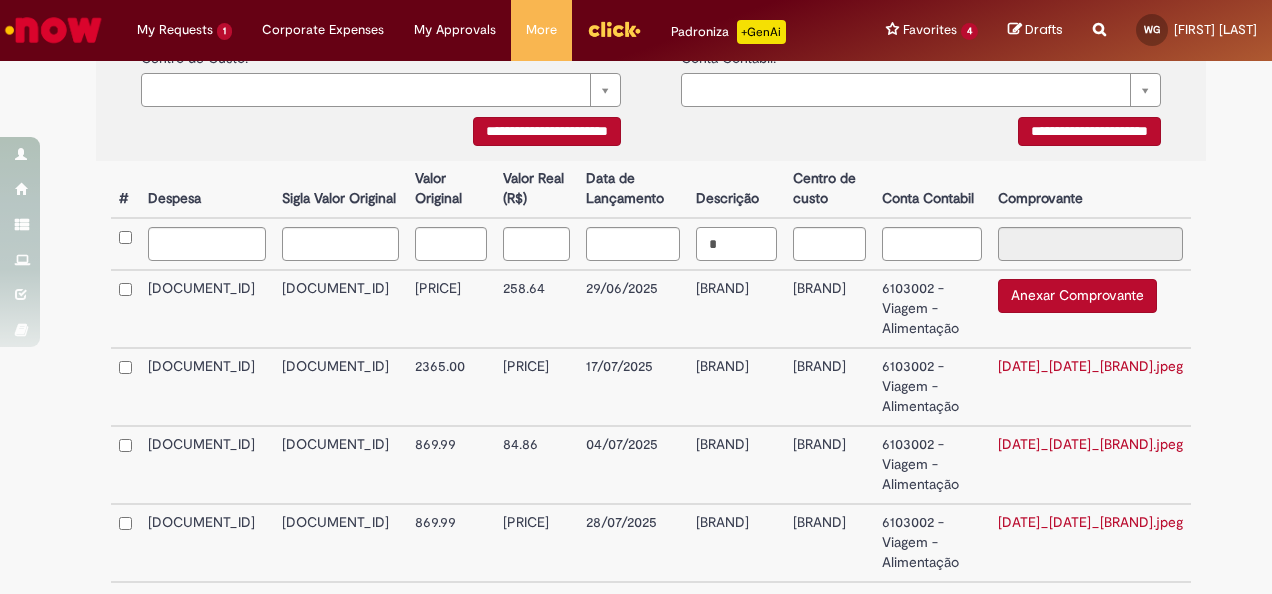 type 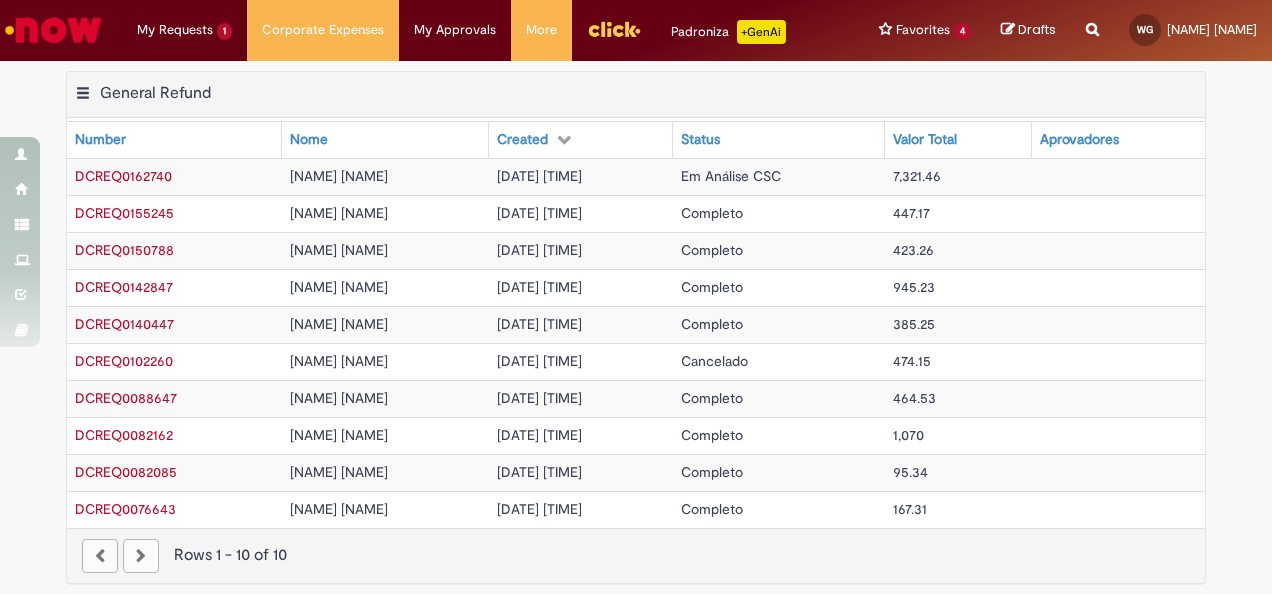 scroll, scrollTop: 0, scrollLeft: 0, axis: both 